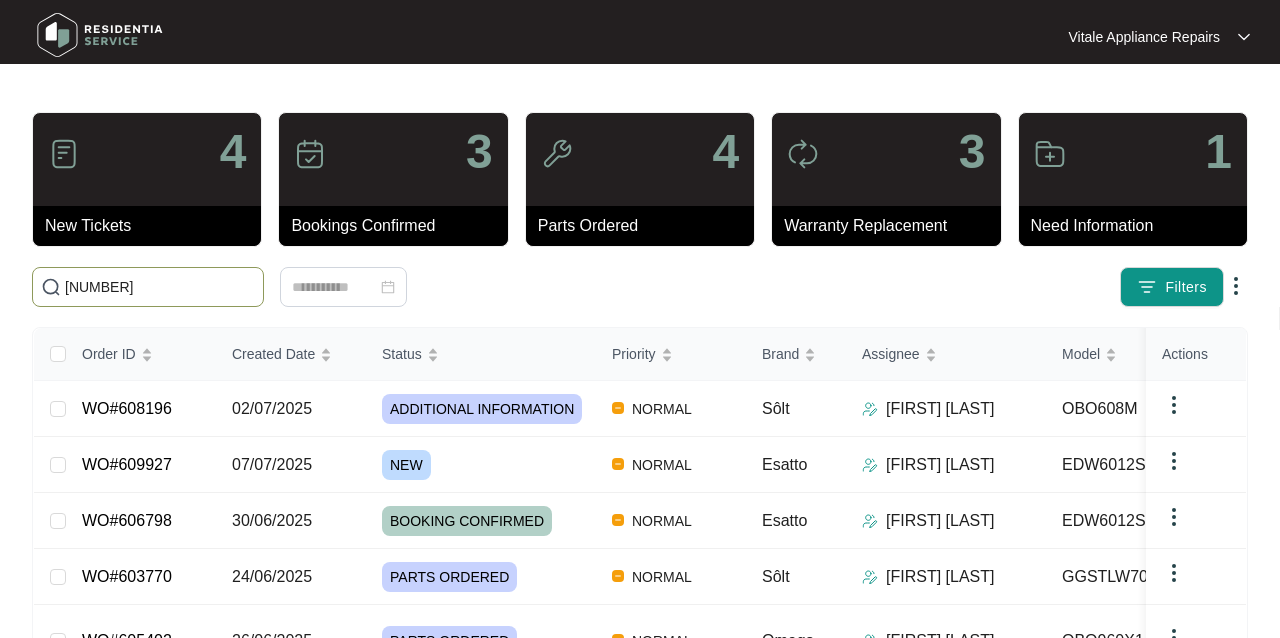 scroll, scrollTop: 0, scrollLeft: 0, axis: both 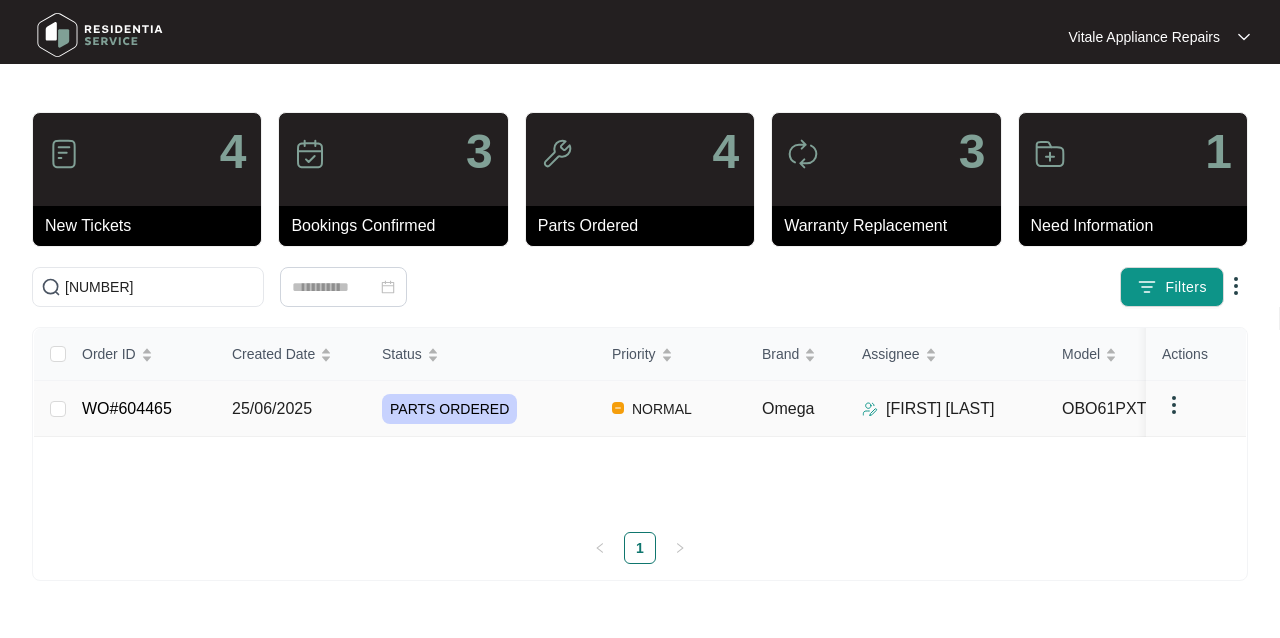 click on "25/06/2025" at bounding box center (58, 409) 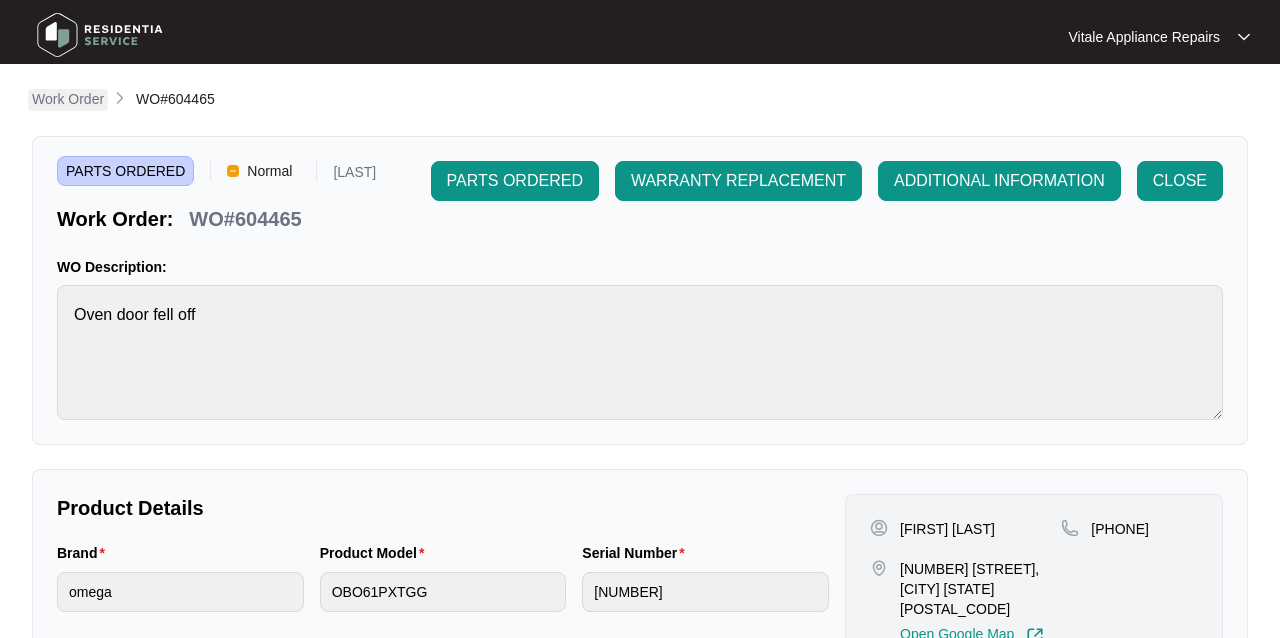 scroll, scrollTop: 0, scrollLeft: 0, axis: both 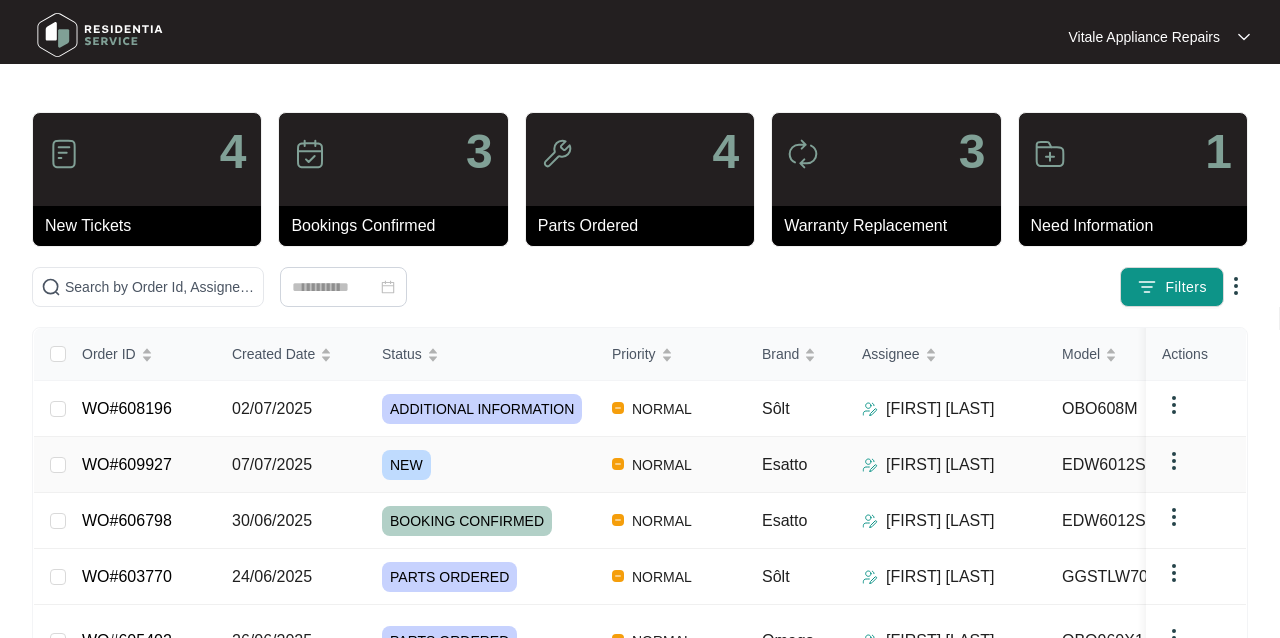 click on "07/07/2025" at bounding box center (58, 465) 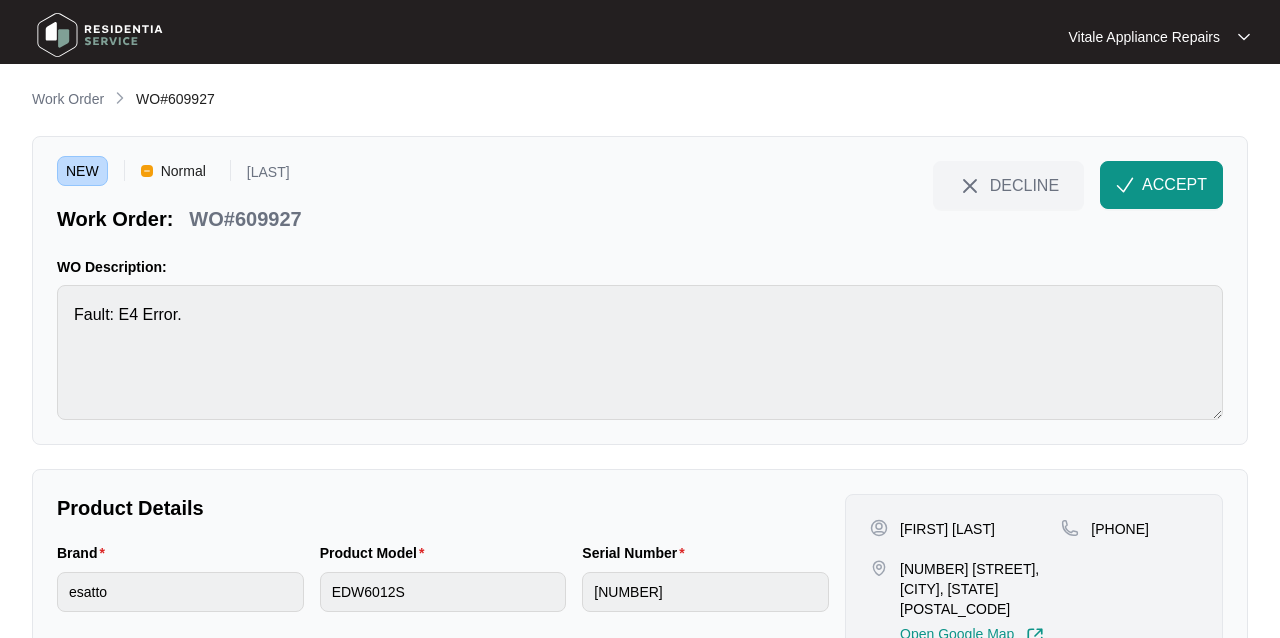 scroll, scrollTop: 0, scrollLeft: 0, axis: both 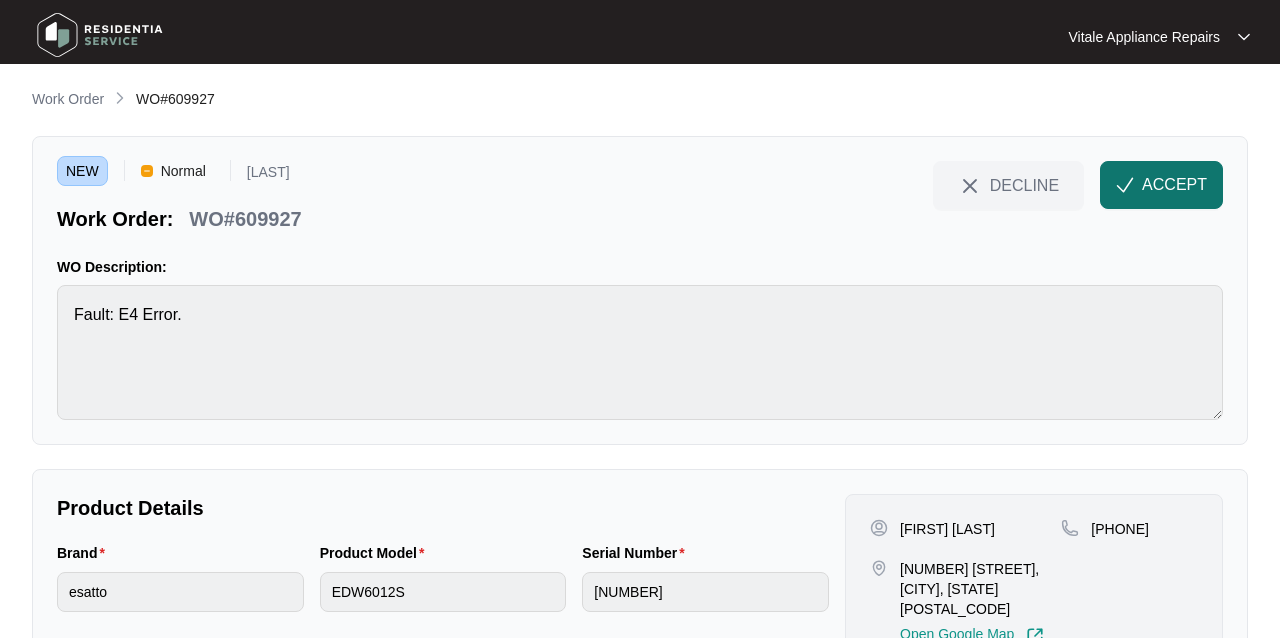 click on "ACCEPT" at bounding box center [1174, 185] 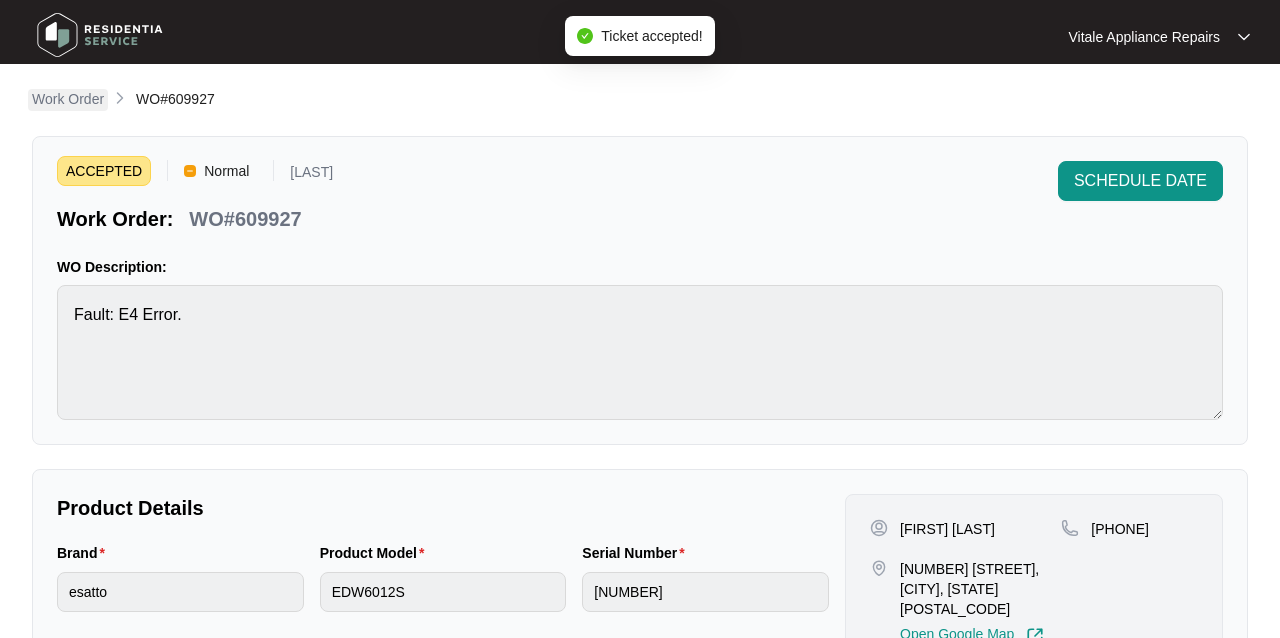 click on "Work Order" at bounding box center (68, 99) 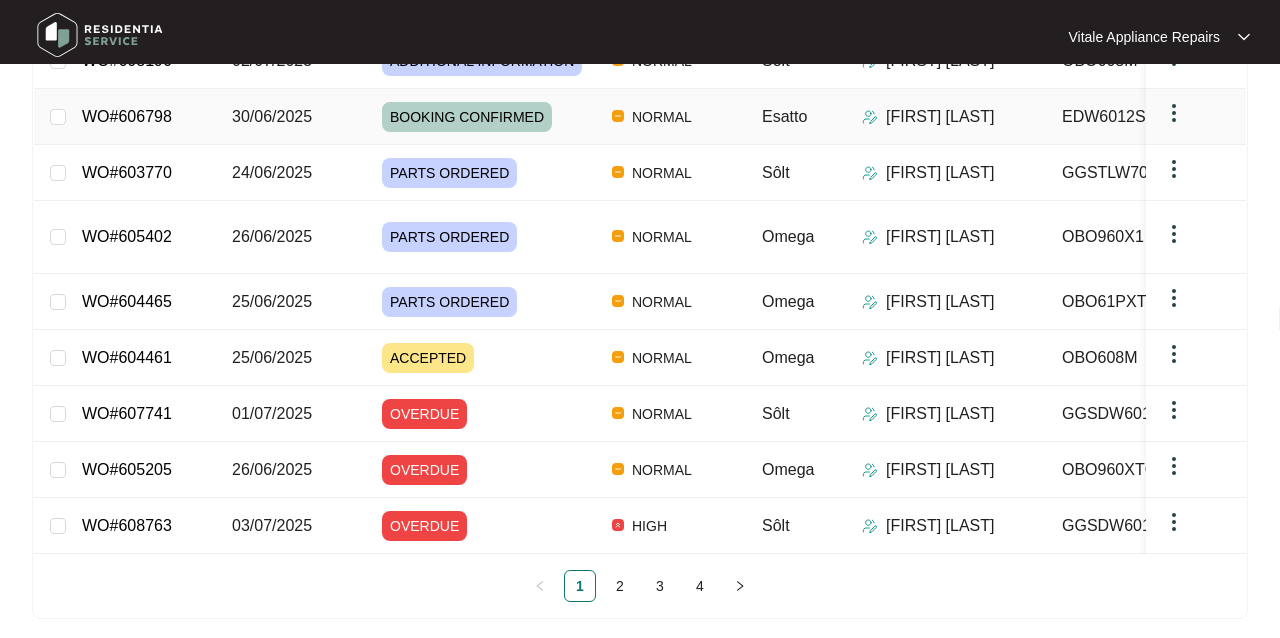 scroll, scrollTop: 410, scrollLeft: 0, axis: vertical 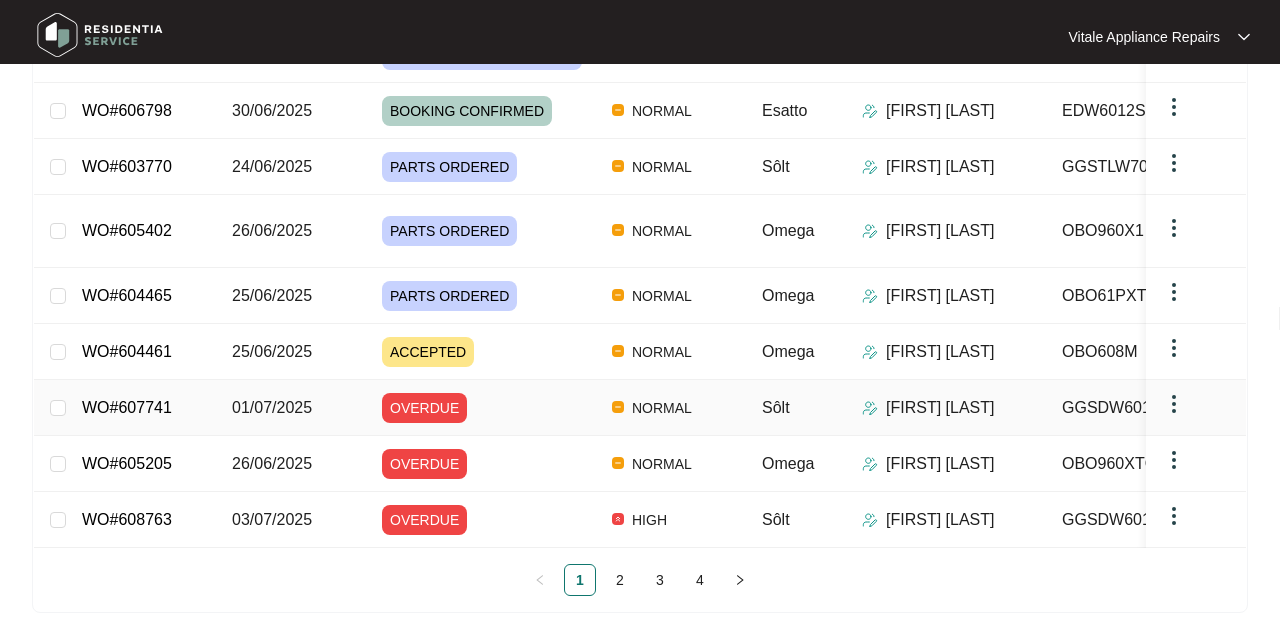 click on "01/07/2025" at bounding box center [58, 408] 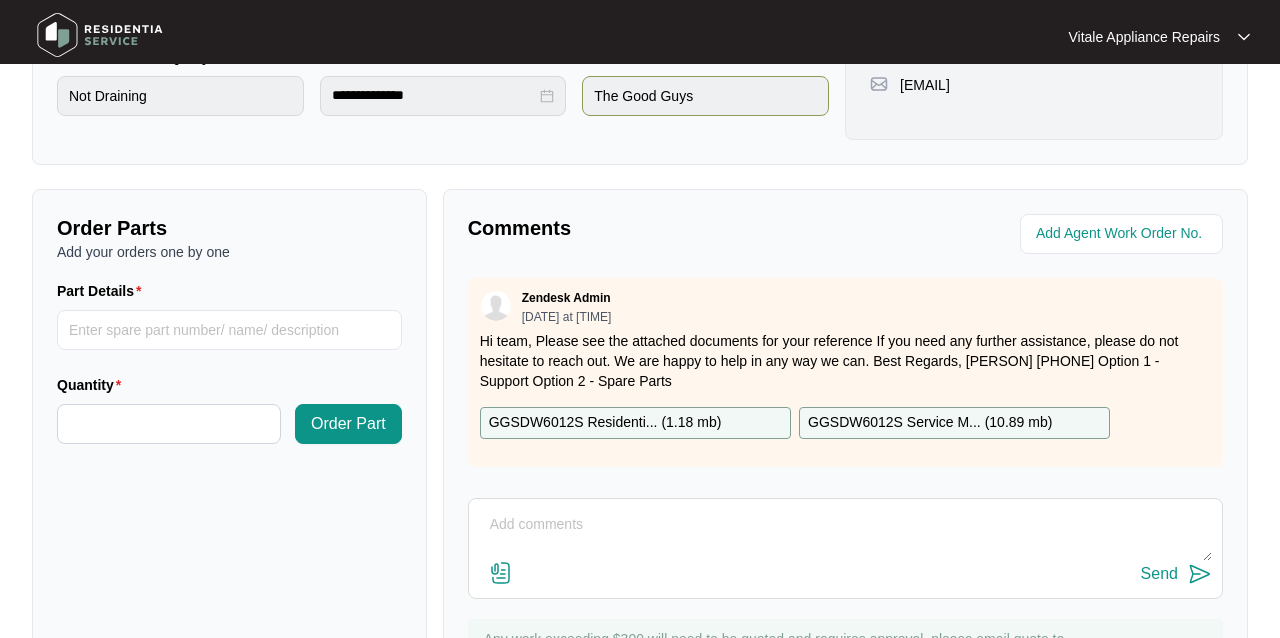 scroll, scrollTop: 648, scrollLeft: 0, axis: vertical 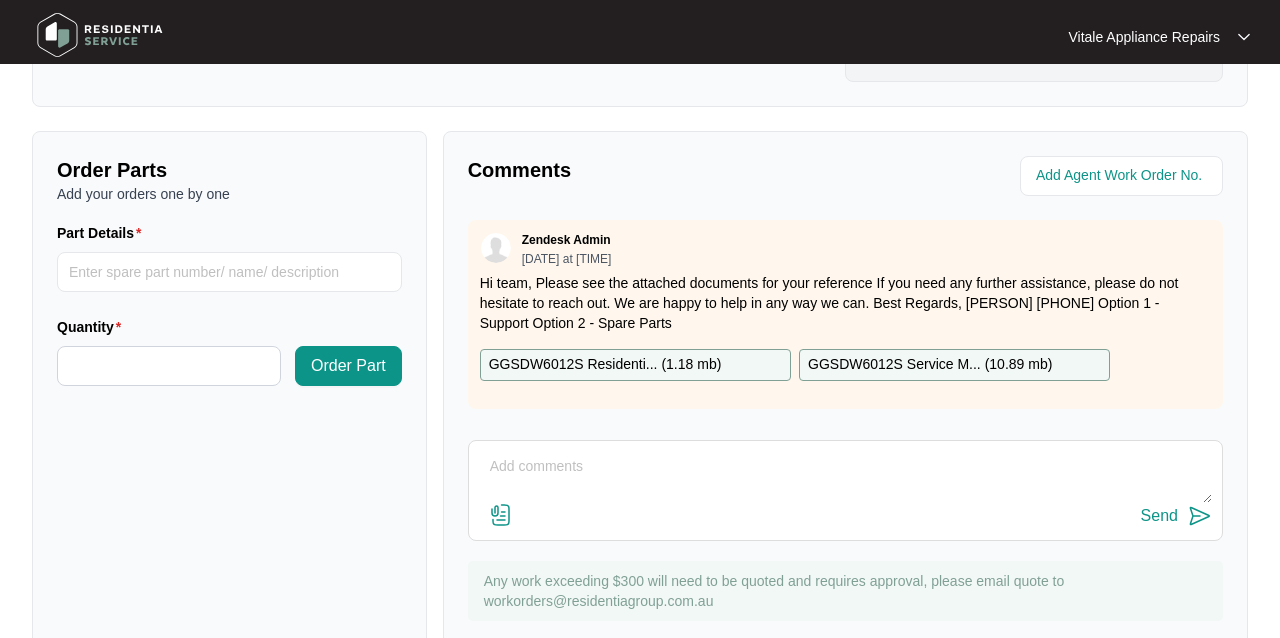click at bounding box center [845, 477] 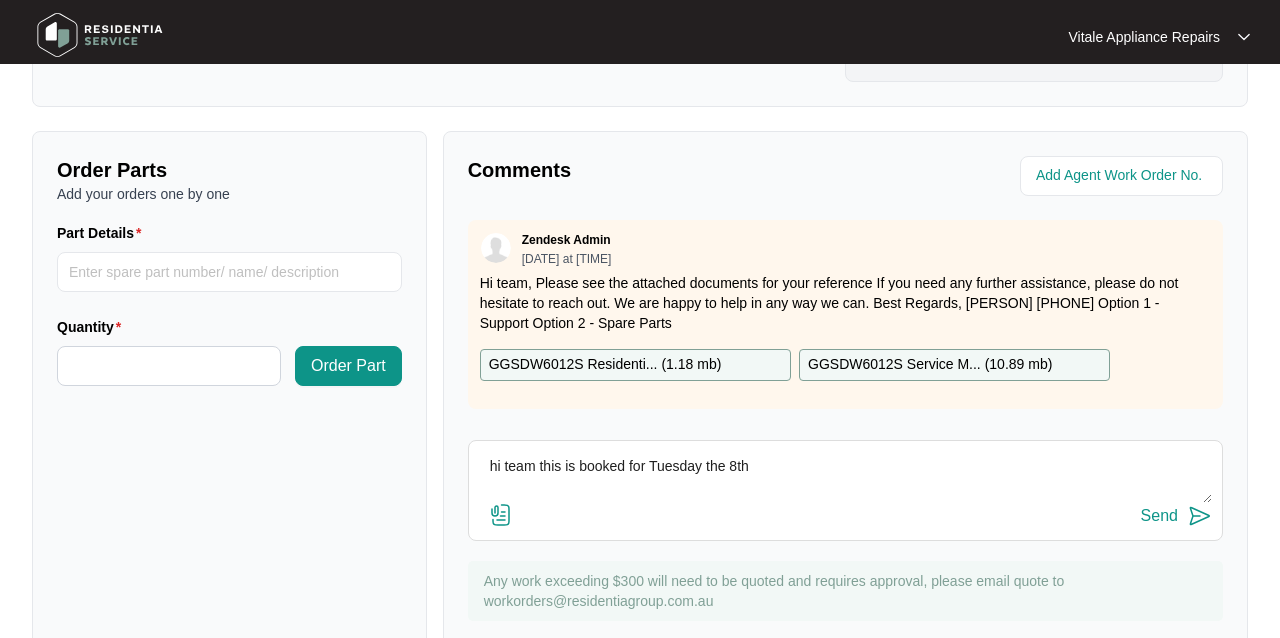 type on "hi team this is booked for Tuesday the 8th" 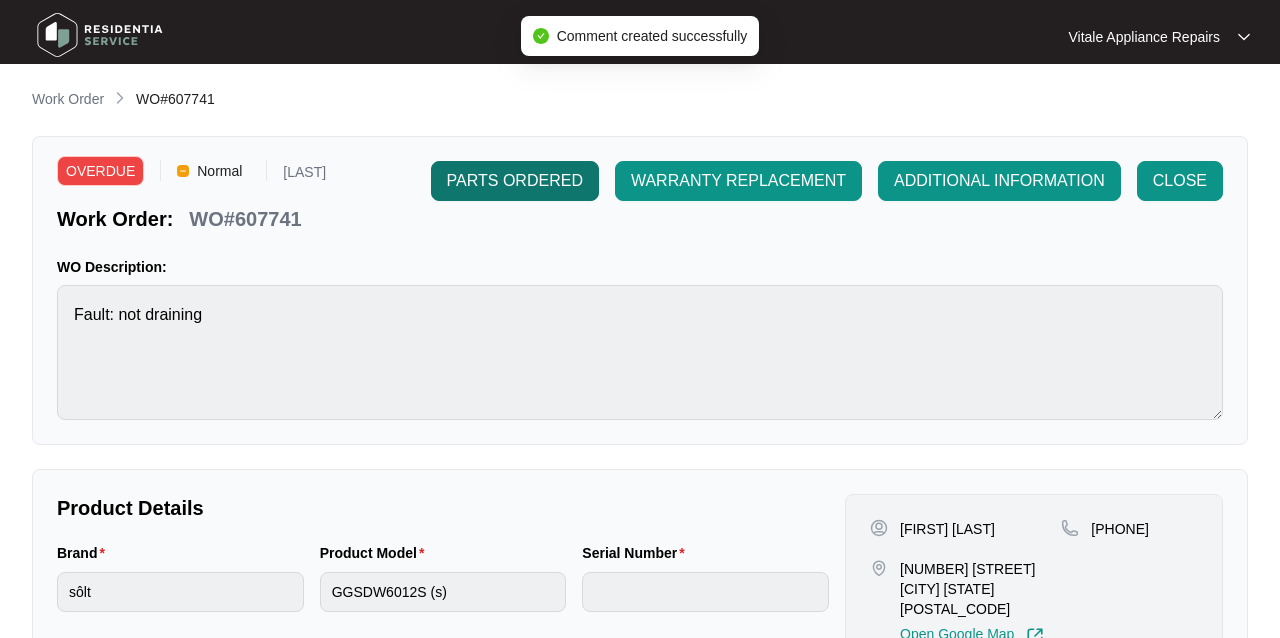 scroll, scrollTop: 0, scrollLeft: 0, axis: both 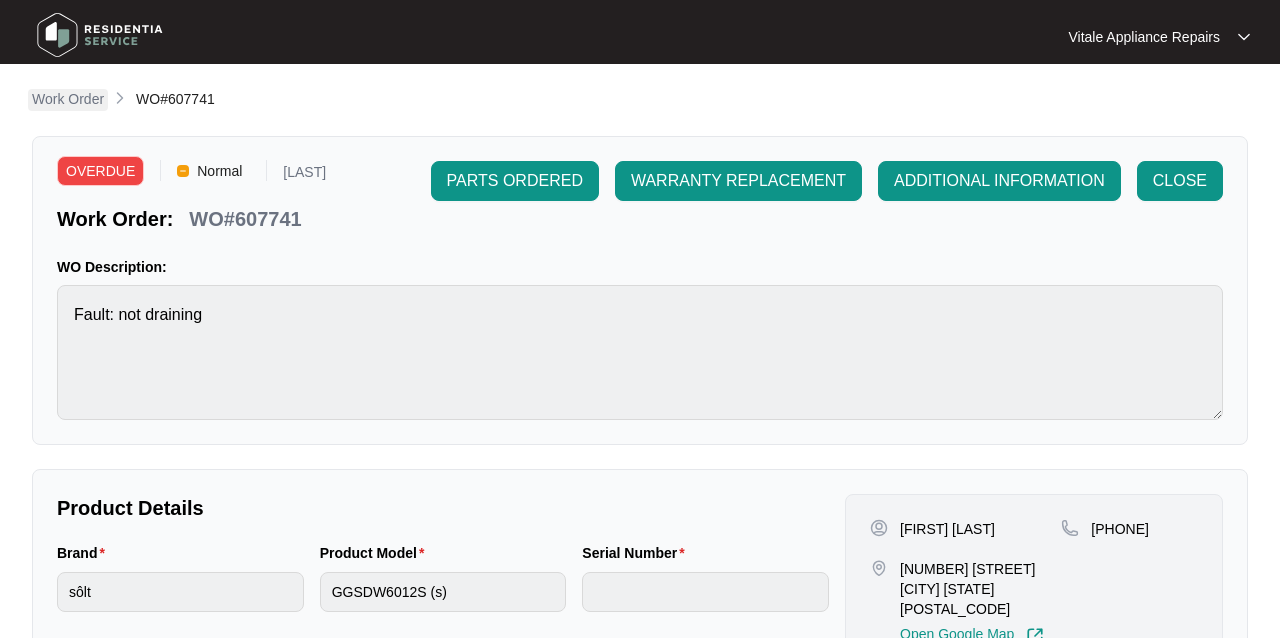 click on "Work Order" at bounding box center [68, 99] 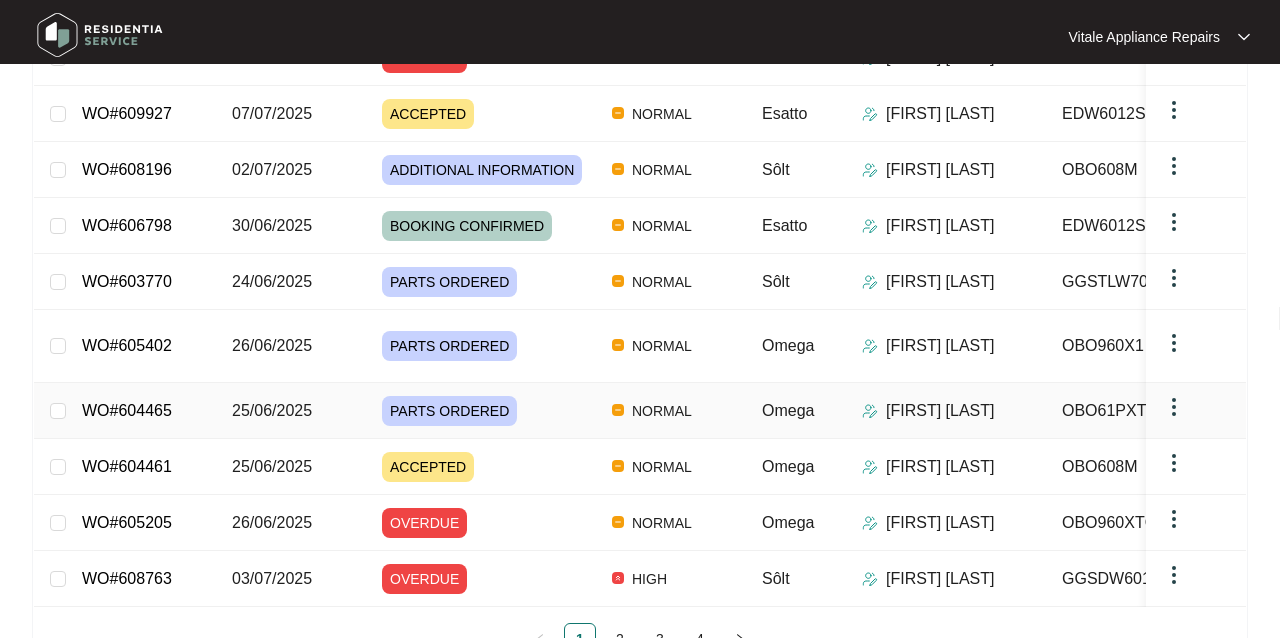 scroll, scrollTop: 380, scrollLeft: 0, axis: vertical 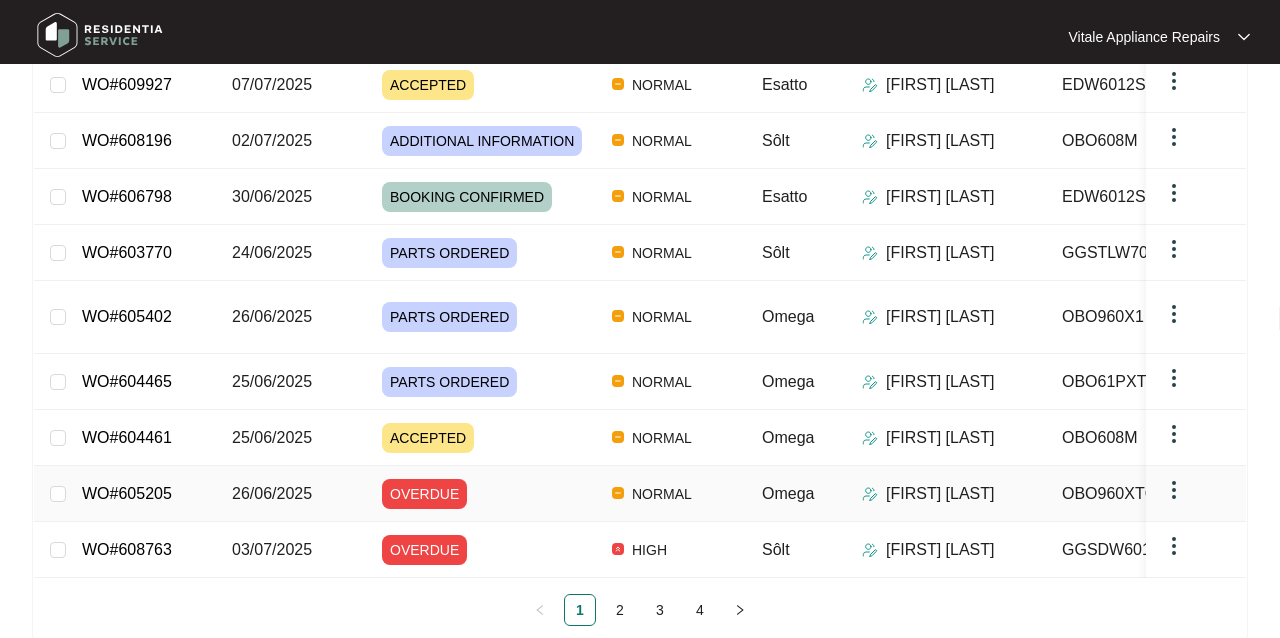 click on "26/06/2025" at bounding box center [58, 494] 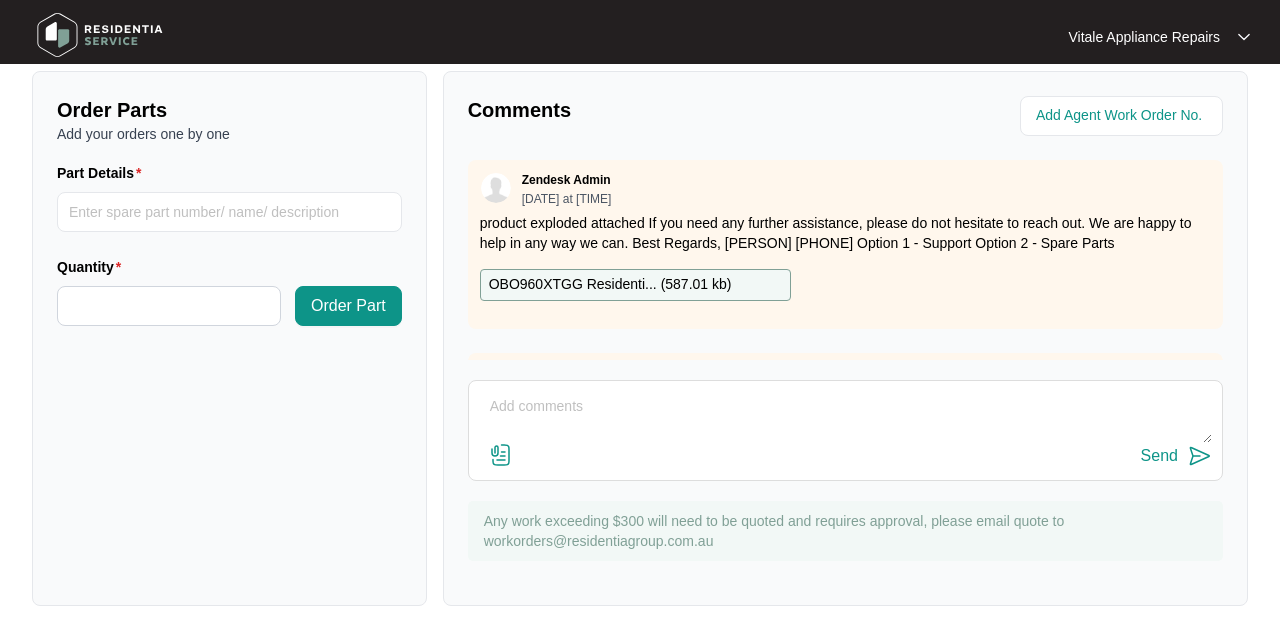 scroll, scrollTop: 705, scrollLeft: 0, axis: vertical 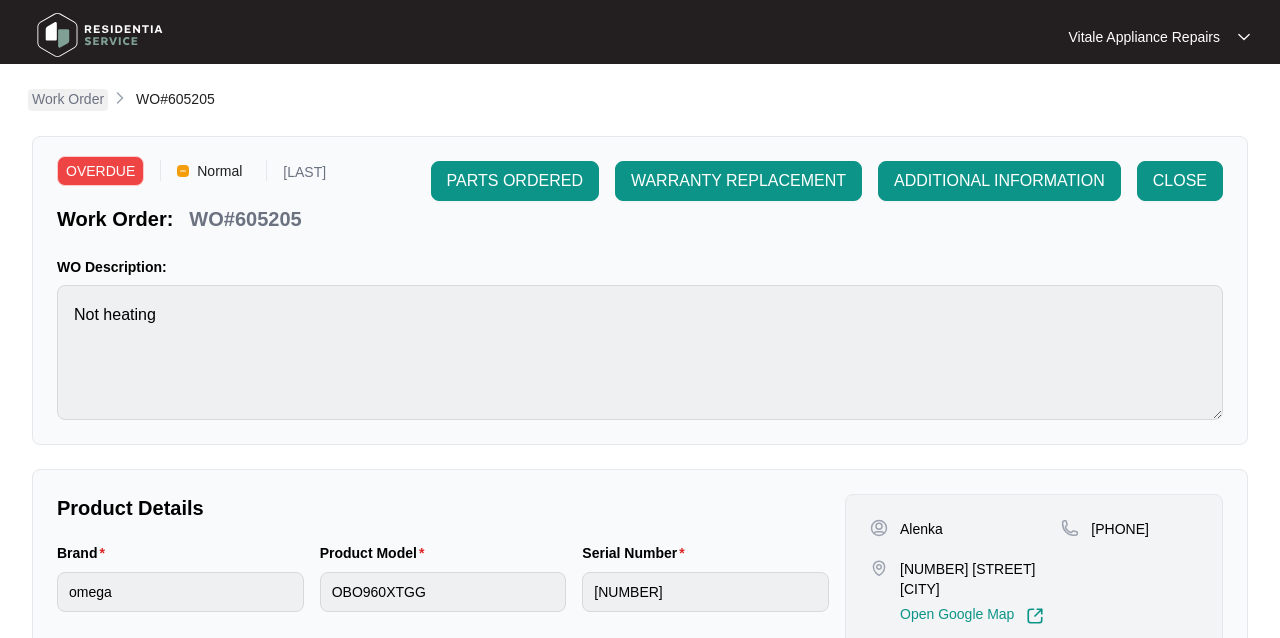 click on "Work Order" at bounding box center [68, 99] 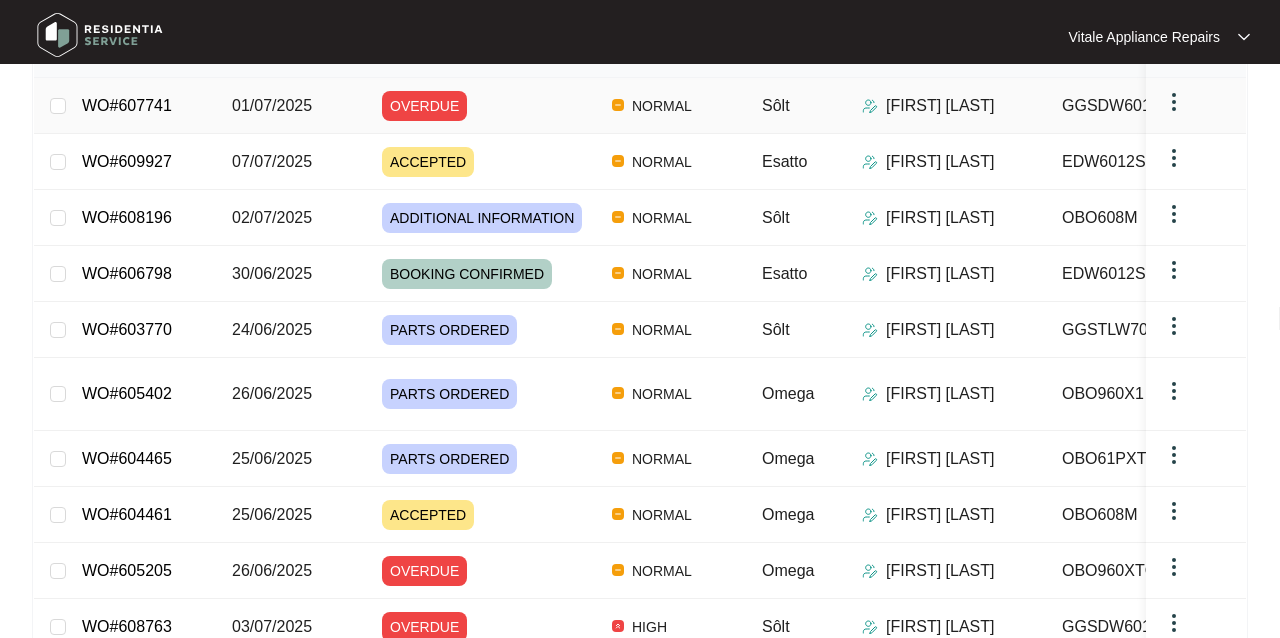 scroll, scrollTop: 377, scrollLeft: 0, axis: vertical 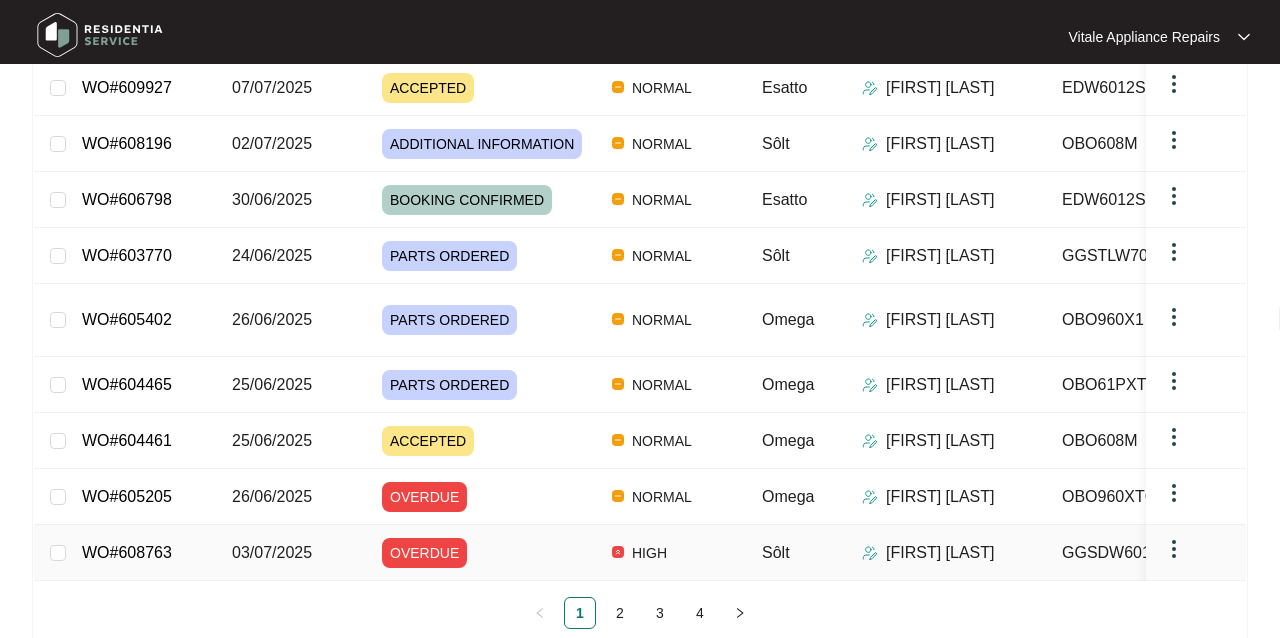 click on "03/07/2025" at bounding box center [58, 553] 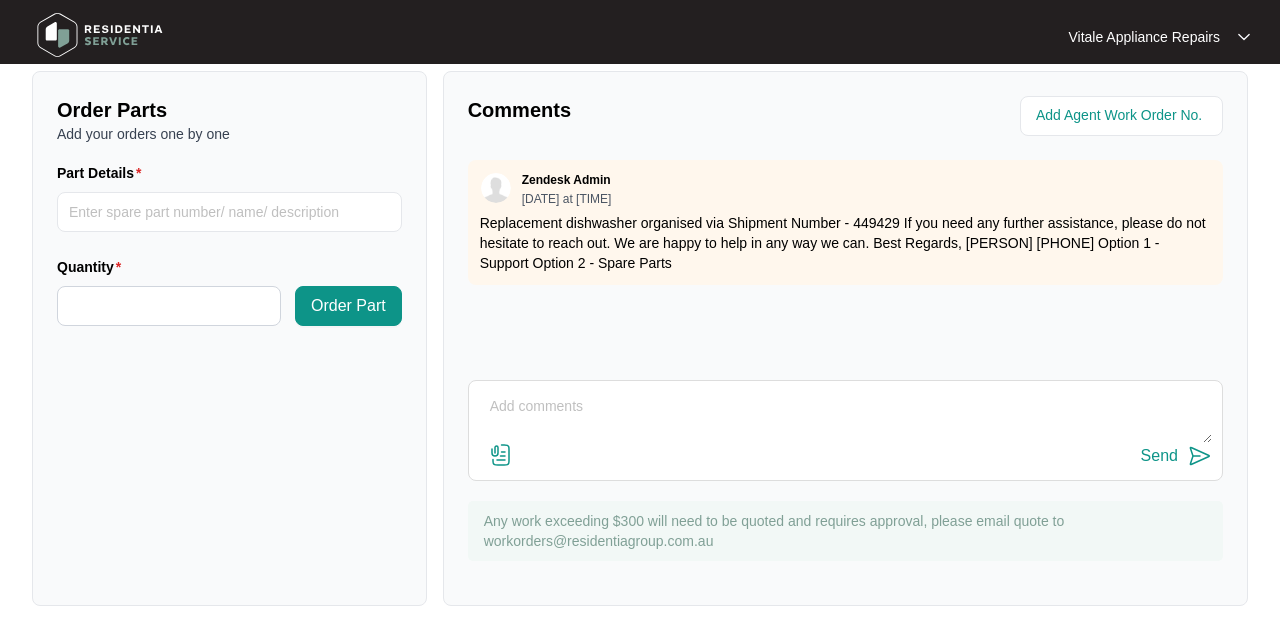scroll, scrollTop: 707, scrollLeft: 0, axis: vertical 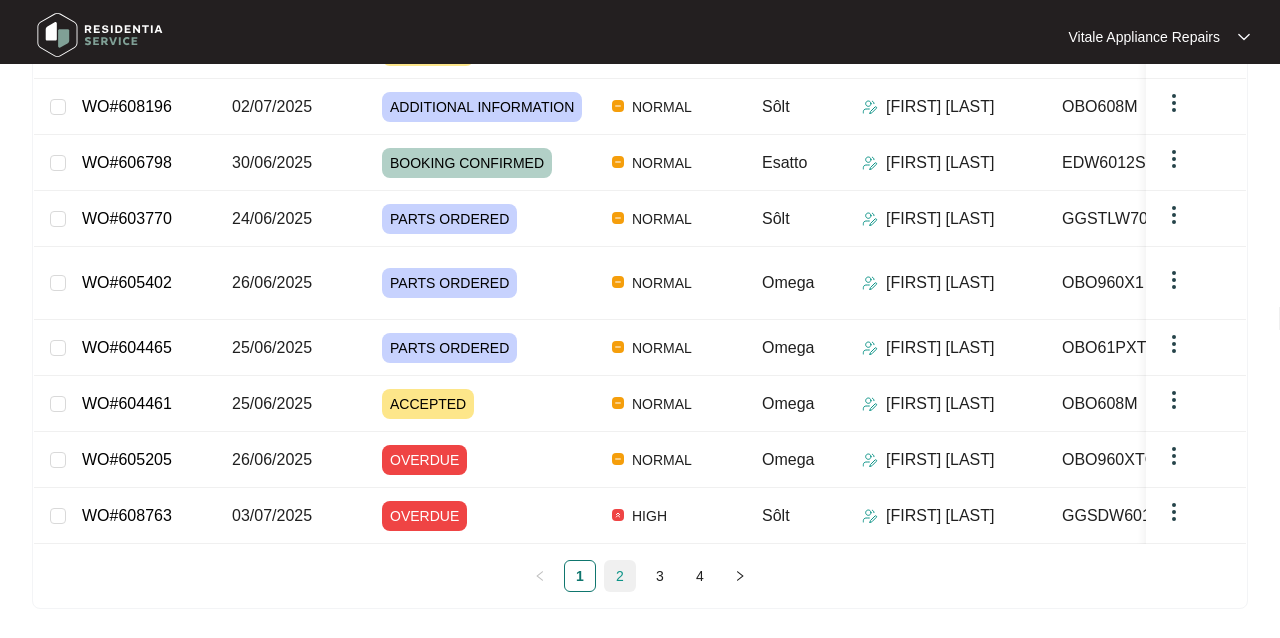 click on "2" at bounding box center (620, 576) 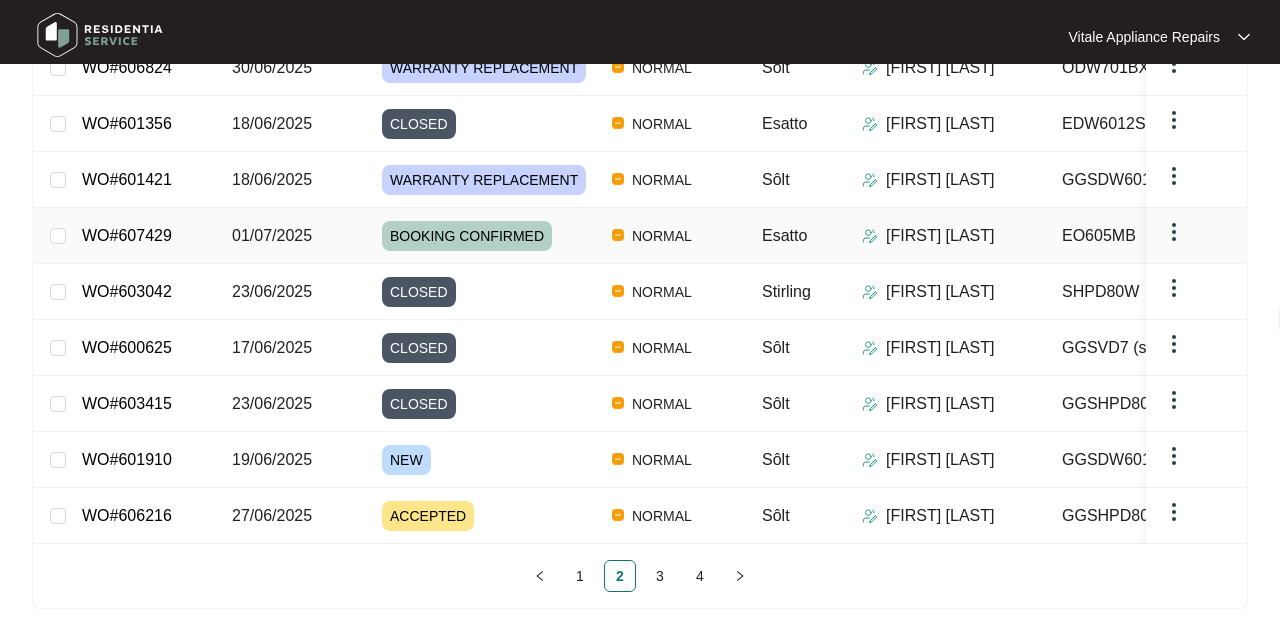 scroll, scrollTop: 396, scrollLeft: 0, axis: vertical 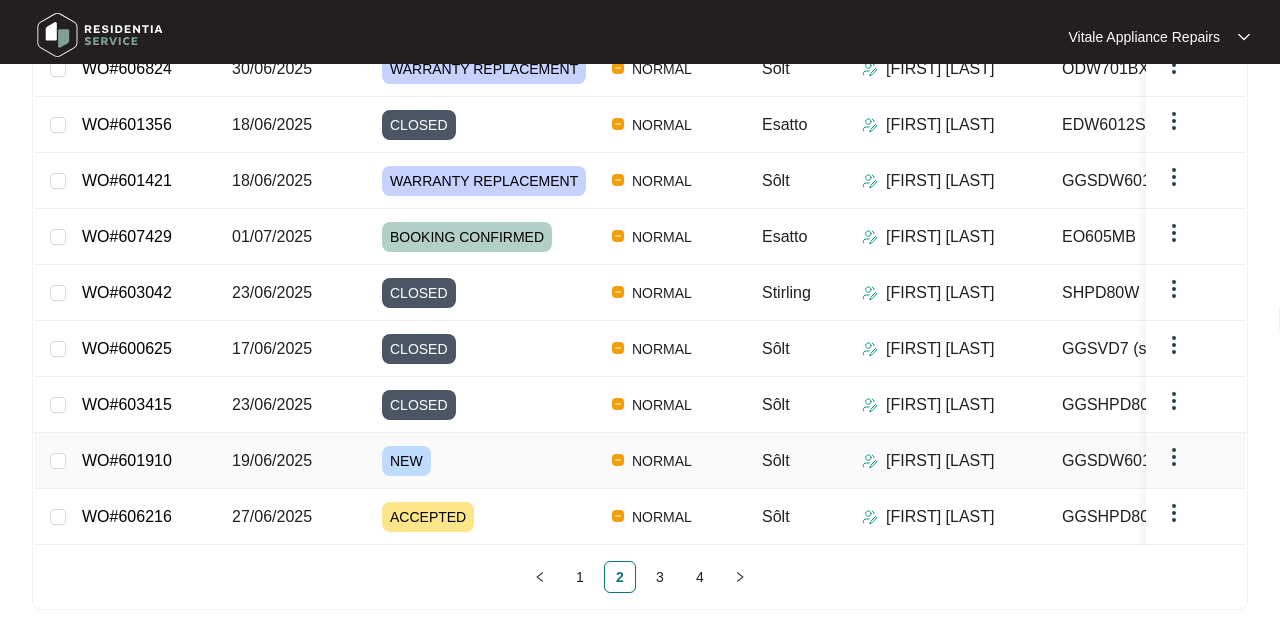click on "19/06/2025" at bounding box center [291, 461] 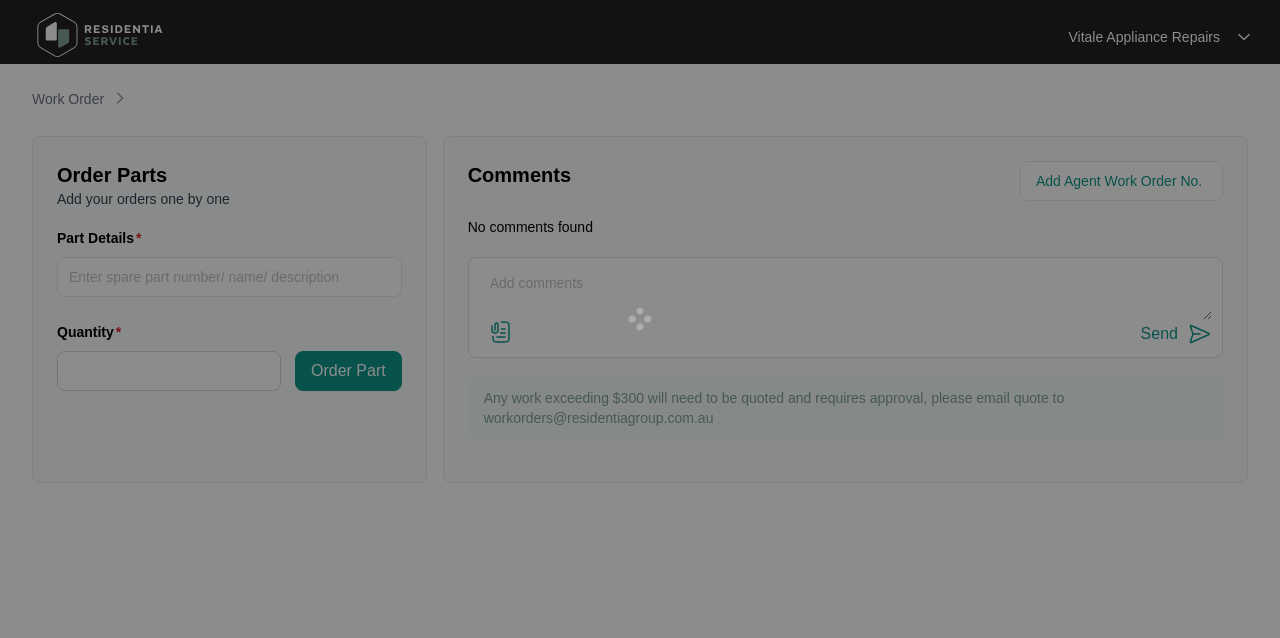 scroll, scrollTop: 0, scrollLeft: 0, axis: both 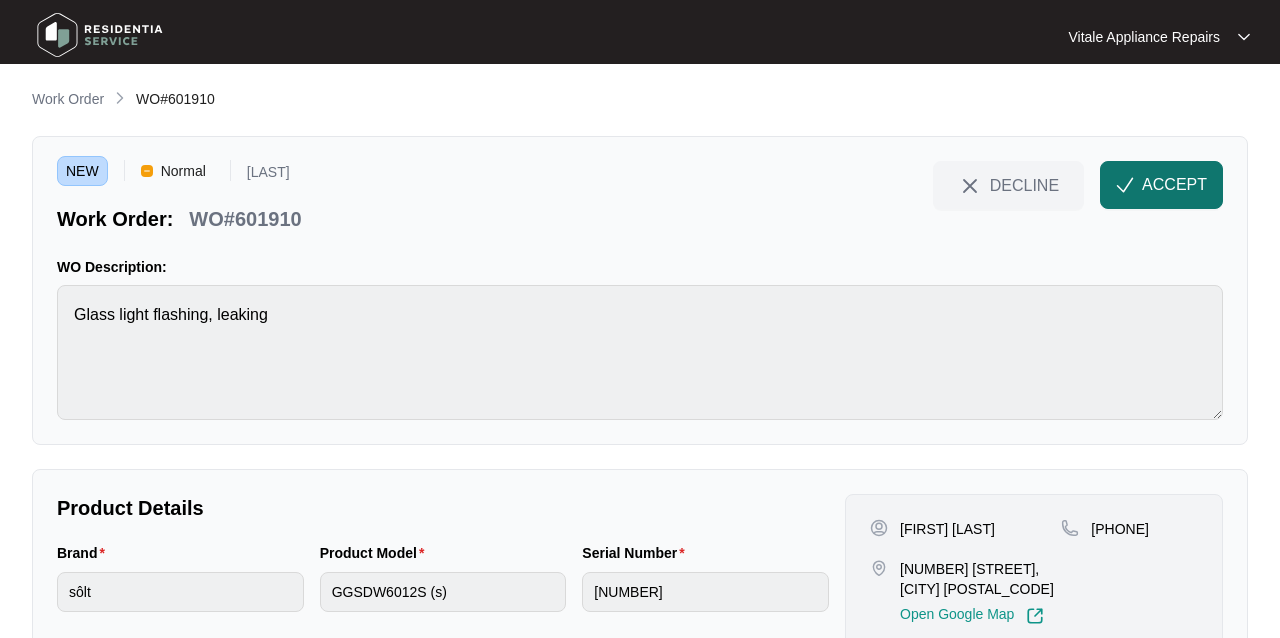 click on "ACCEPT" at bounding box center [1174, 185] 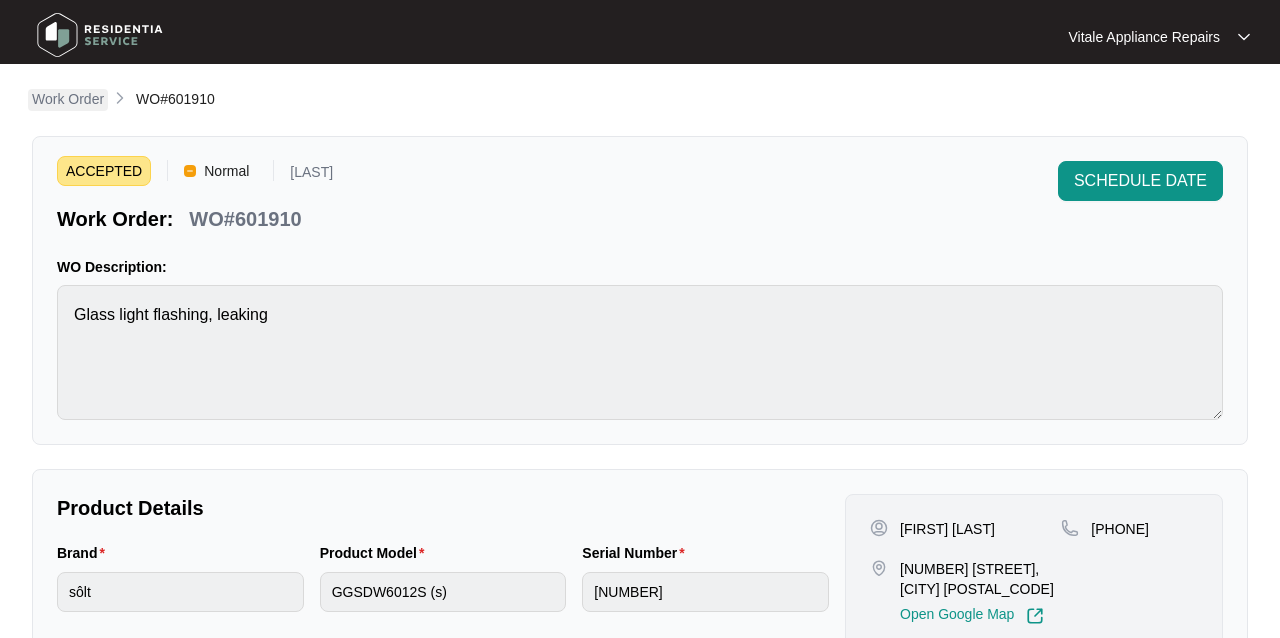 click on "Work Order" at bounding box center (68, 99) 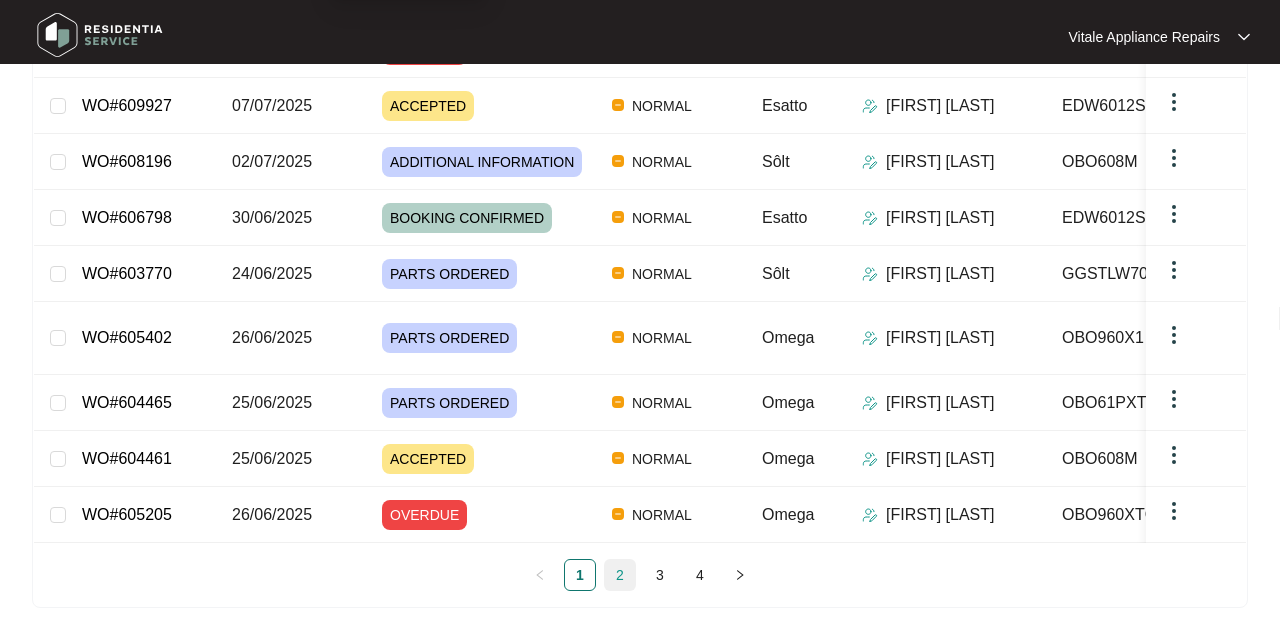scroll, scrollTop: 414, scrollLeft: 0, axis: vertical 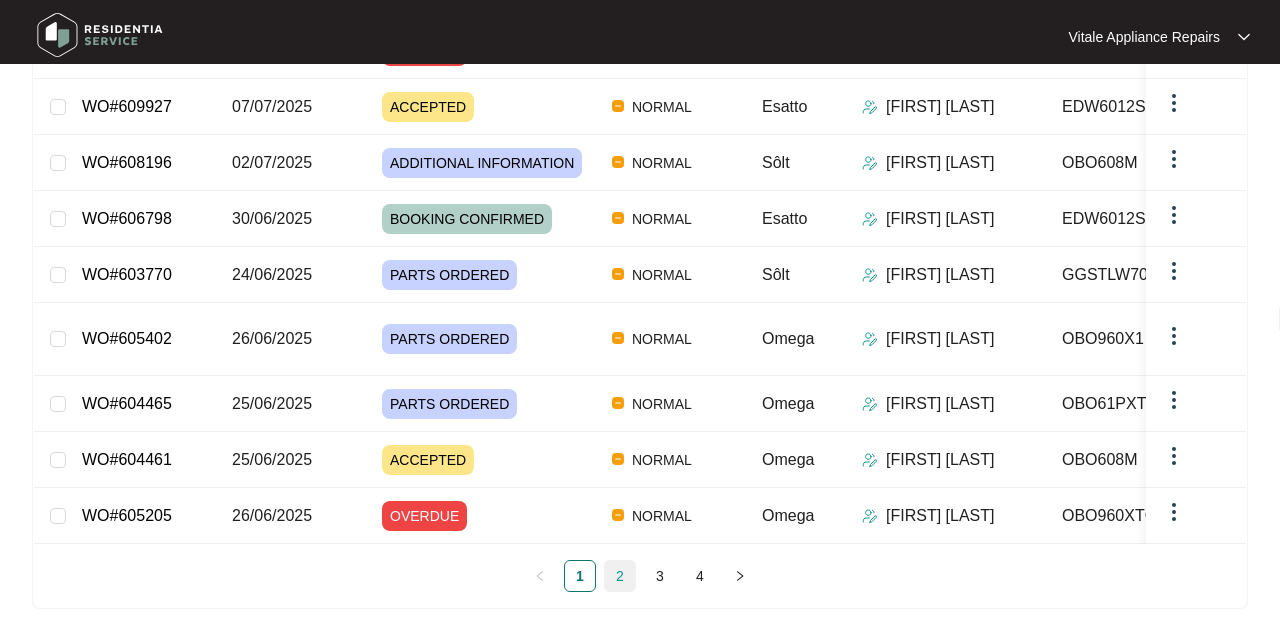 click on "2" at bounding box center [620, 576] 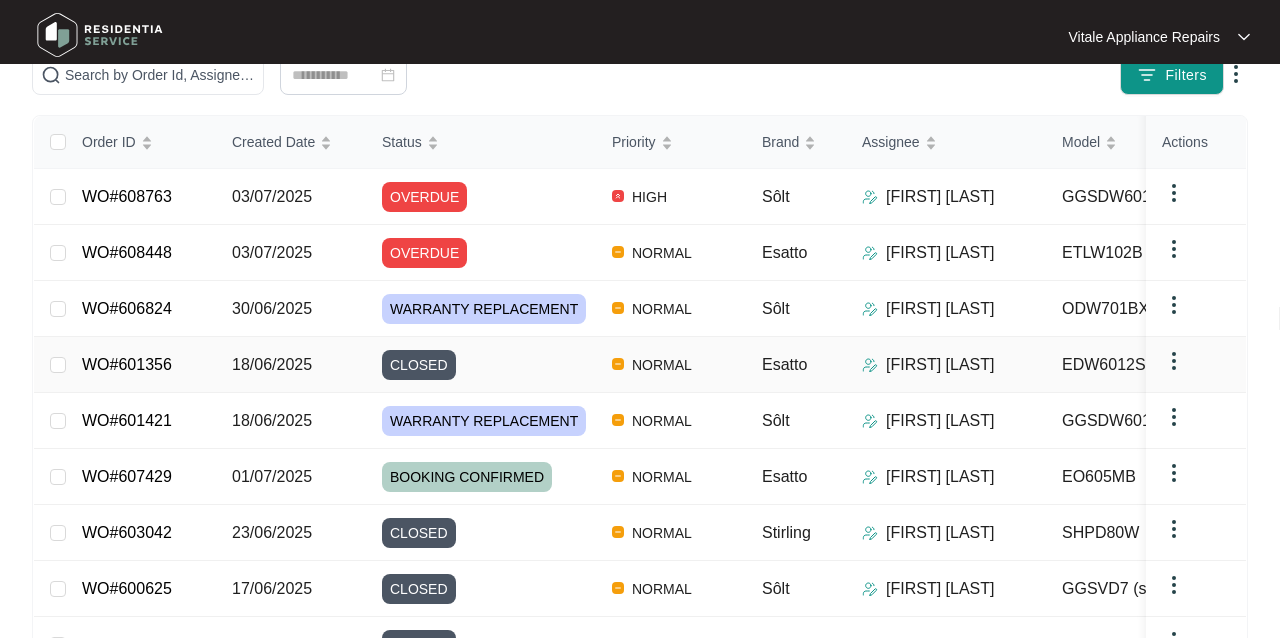 scroll, scrollTop: 212, scrollLeft: 0, axis: vertical 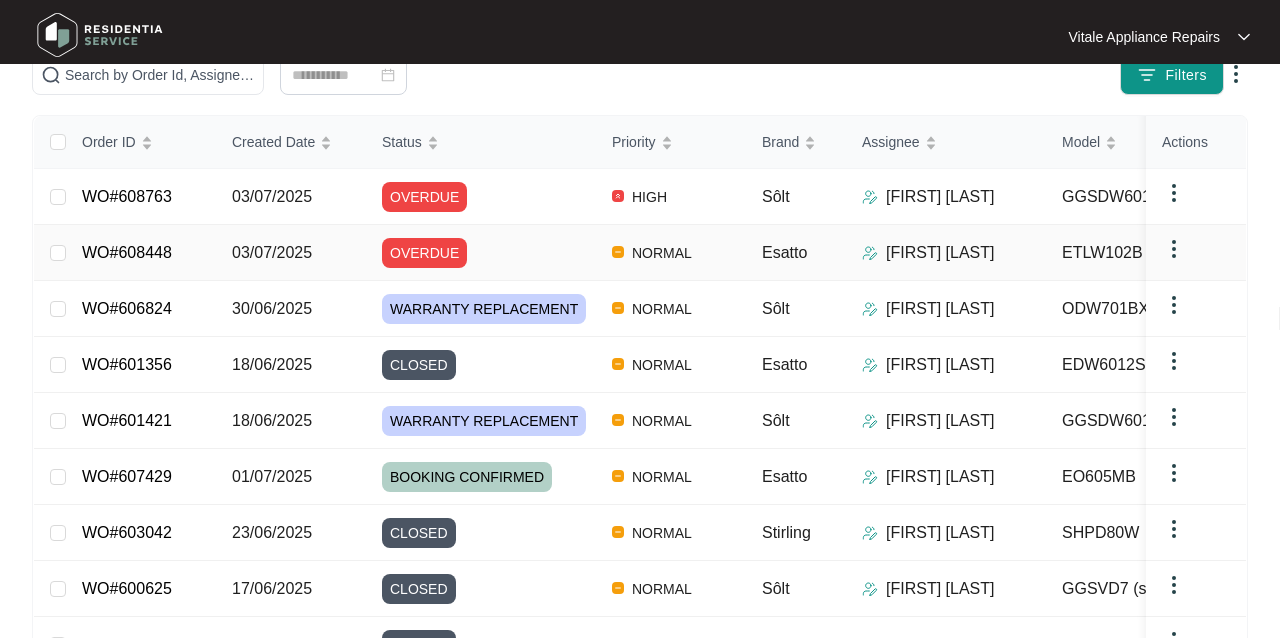 click on "03/07/2025" at bounding box center [58, 253] 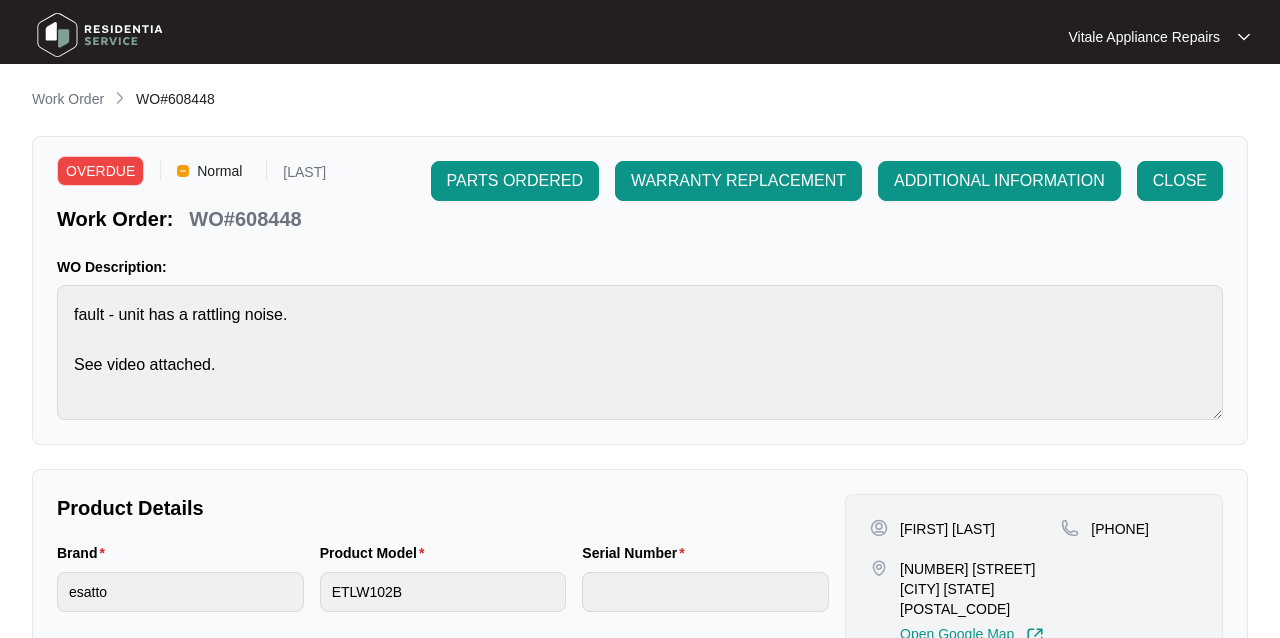 scroll, scrollTop: 0, scrollLeft: 0, axis: both 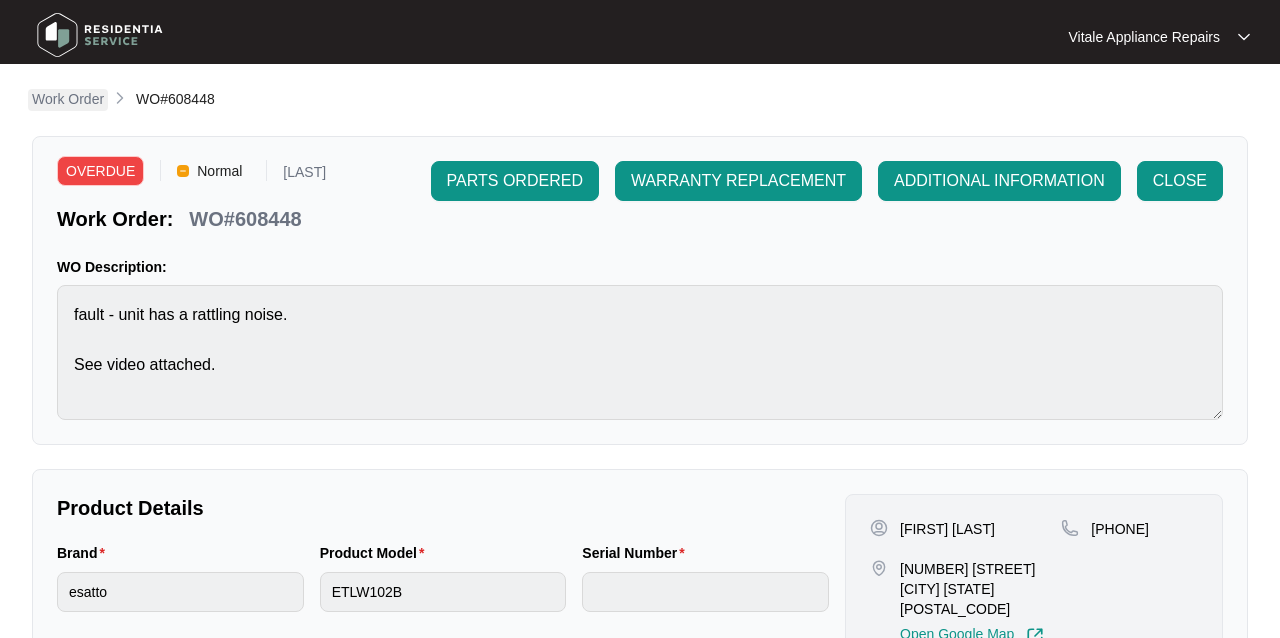 click on "Work Order" at bounding box center [68, 99] 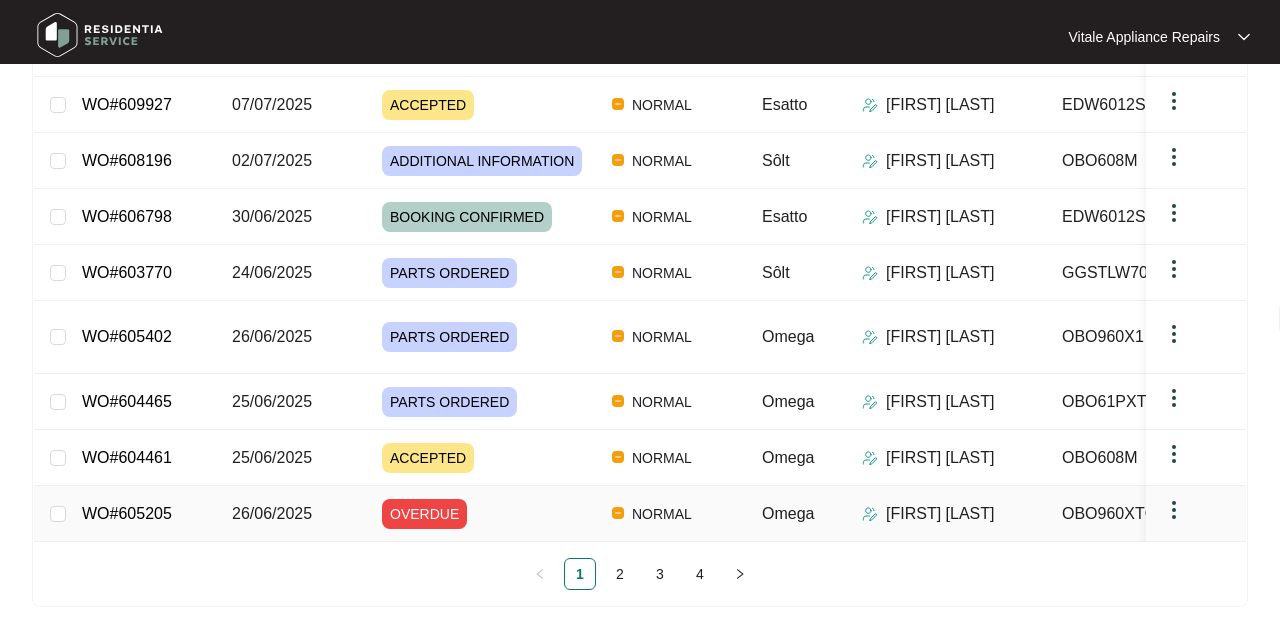 scroll, scrollTop: 414, scrollLeft: 0, axis: vertical 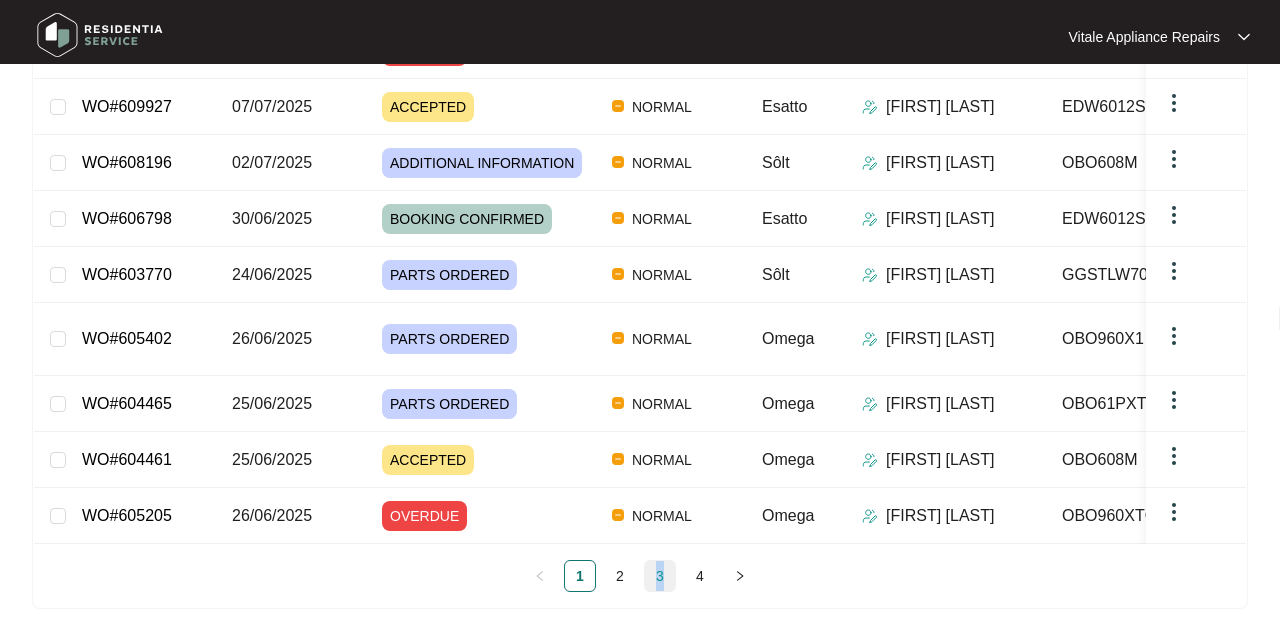 click on "3" at bounding box center (660, 576) 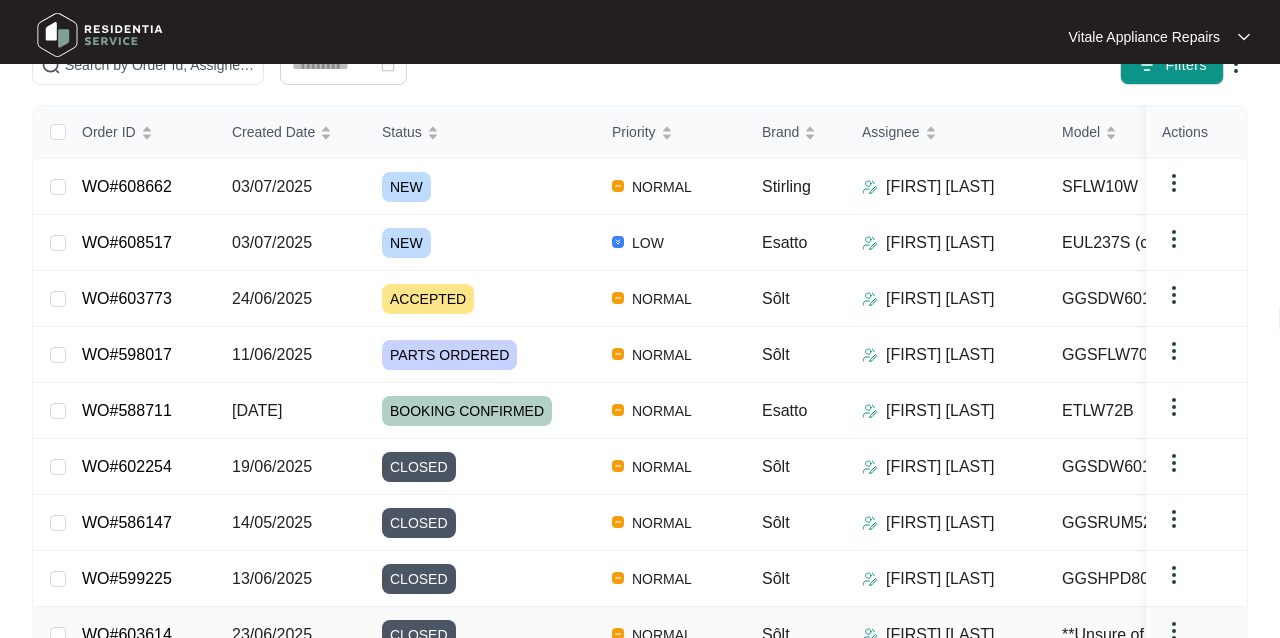 scroll, scrollTop: 170, scrollLeft: 0, axis: vertical 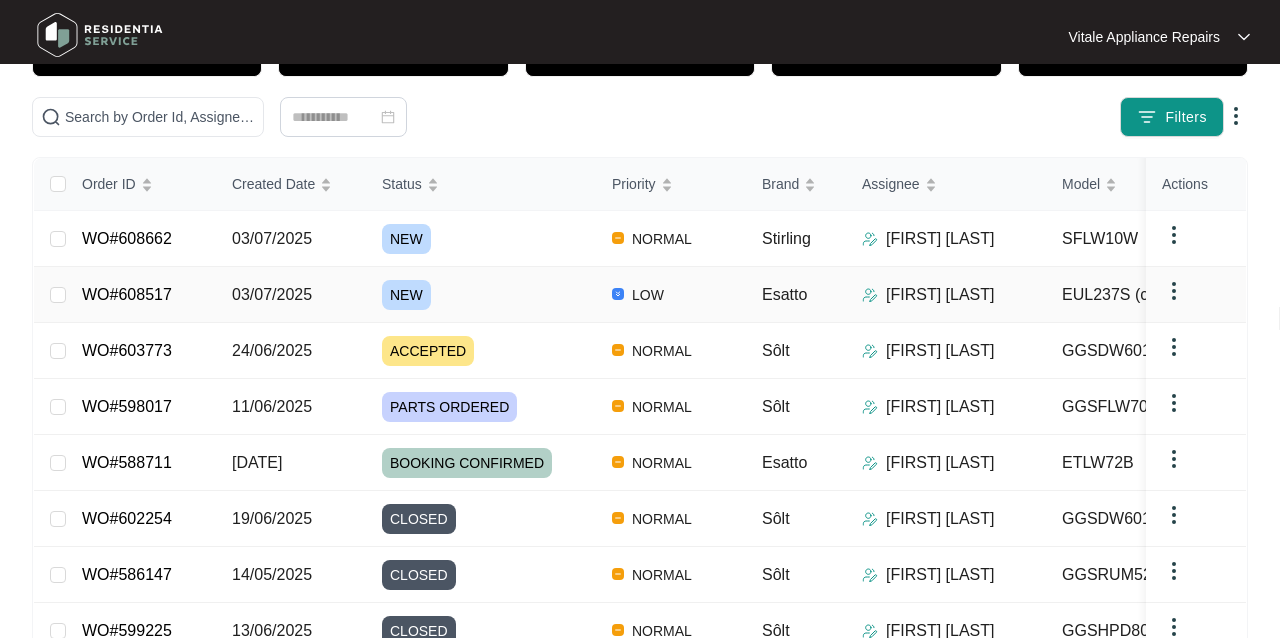 click on "03/07/2025" at bounding box center [58, 295] 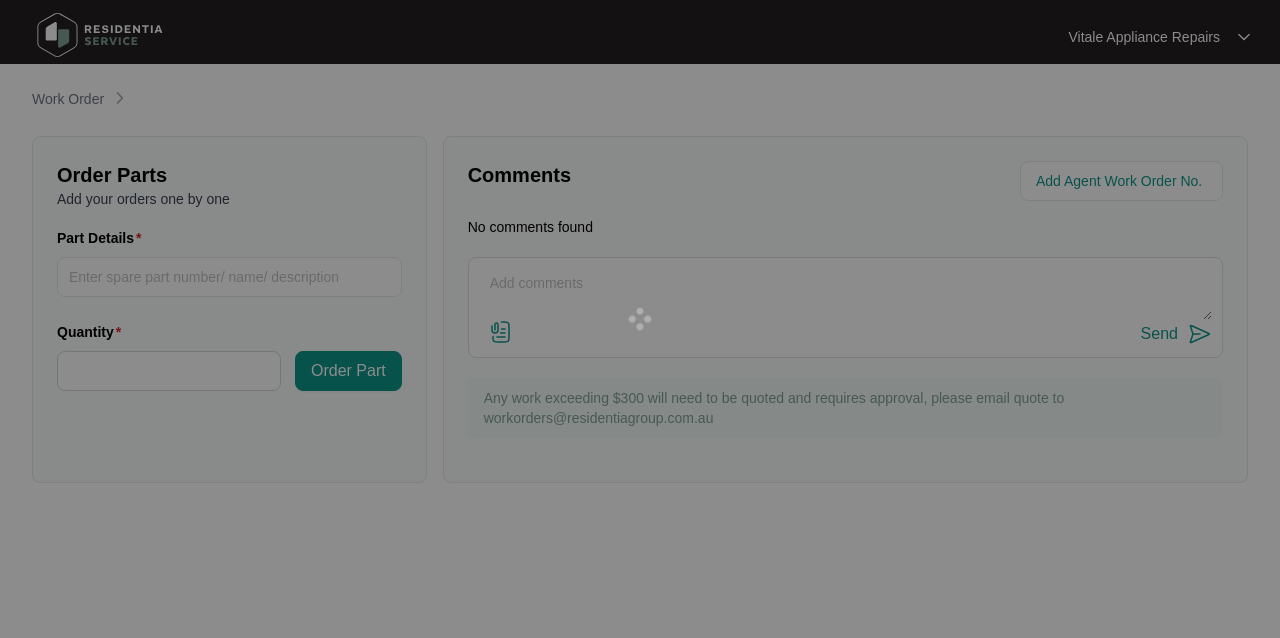 scroll, scrollTop: 0, scrollLeft: 0, axis: both 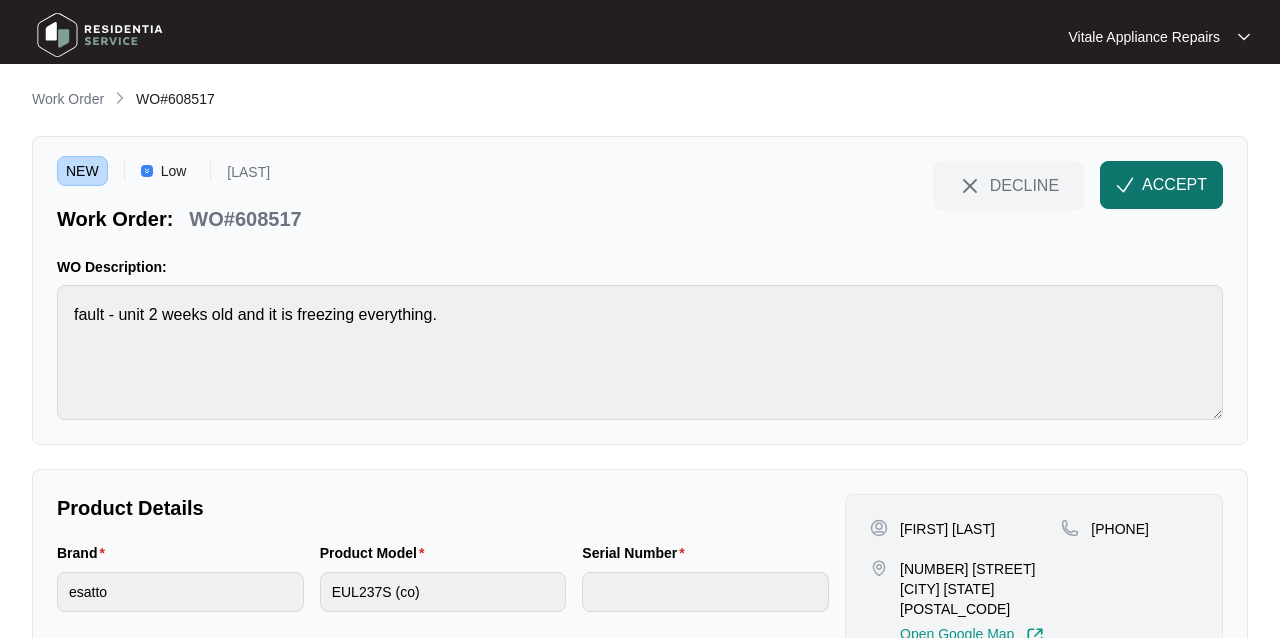 click at bounding box center [1125, 185] 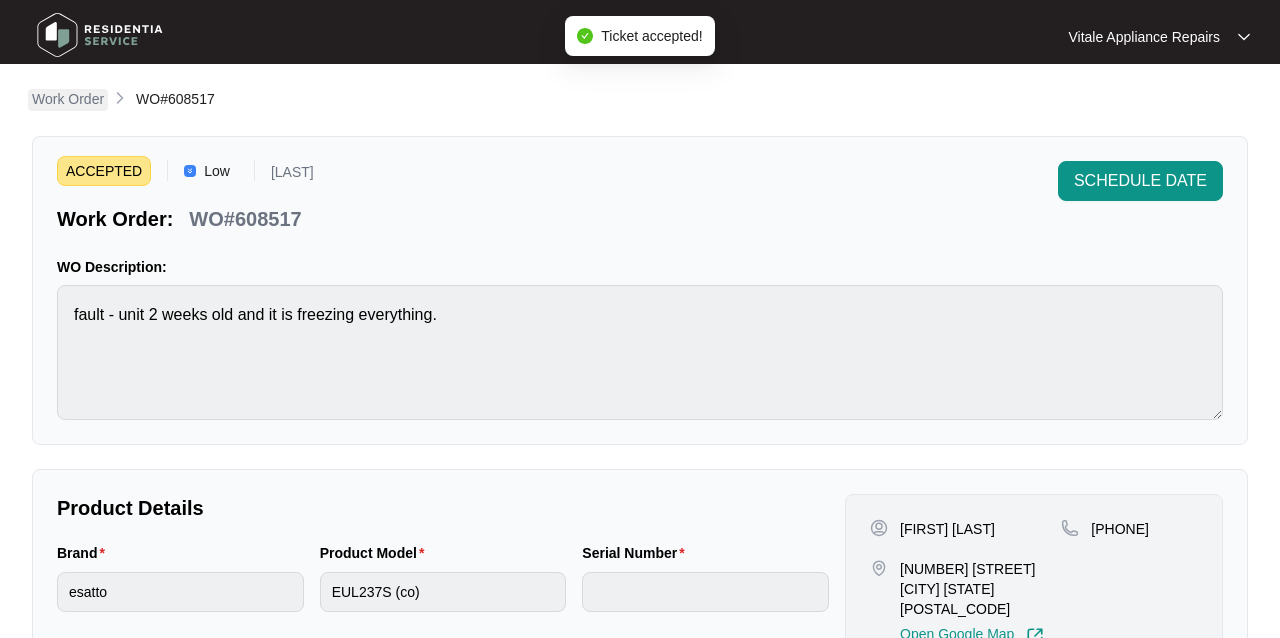 click on "Work Order" at bounding box center [68, 99] 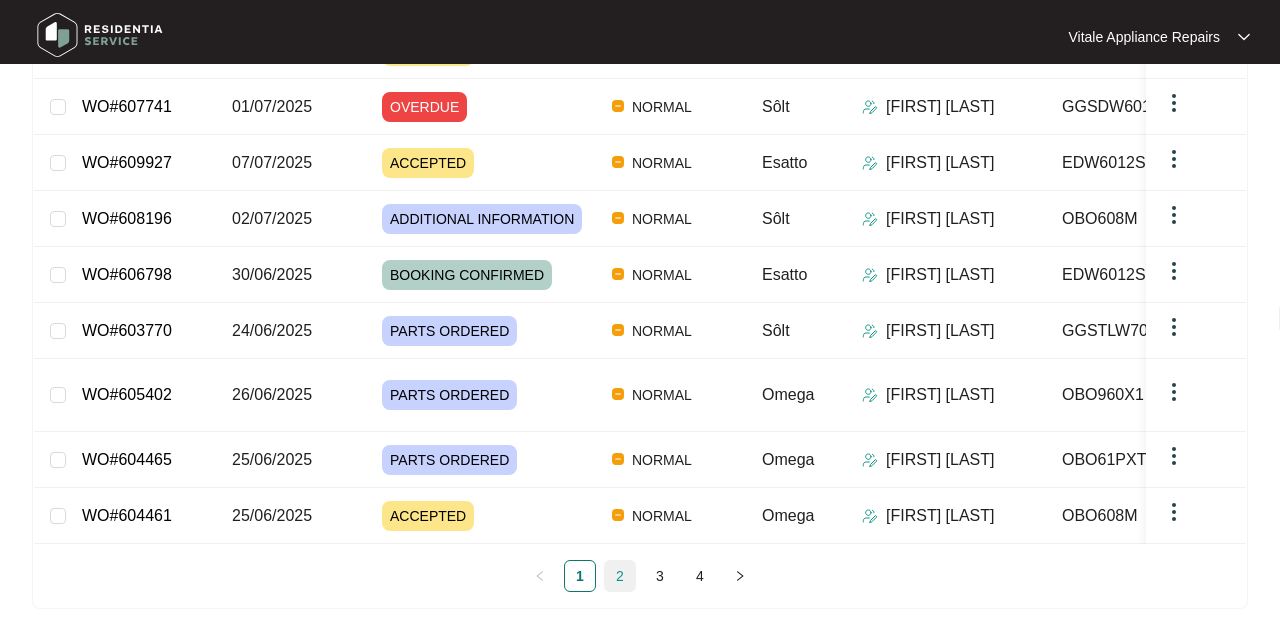 click on "2" at bounding box center [620, 576] 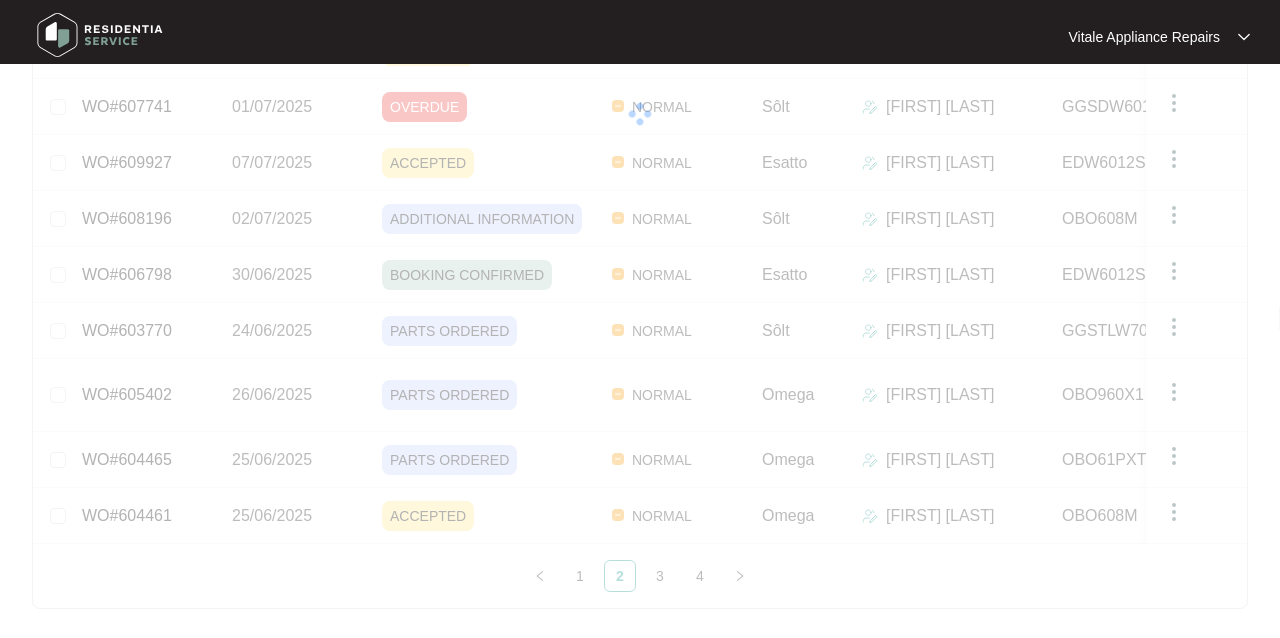 scroll, scrollTop: 396, scrollLeft: 0, axis: vertical 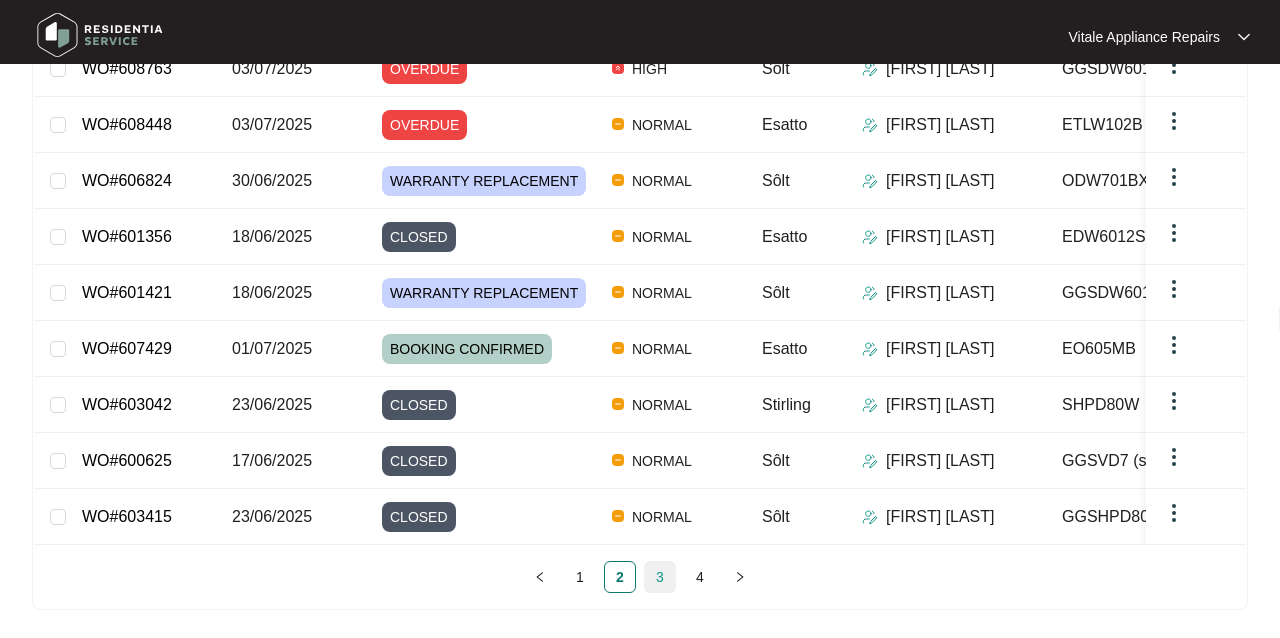 click on "3" at bounding box center (660, 577) 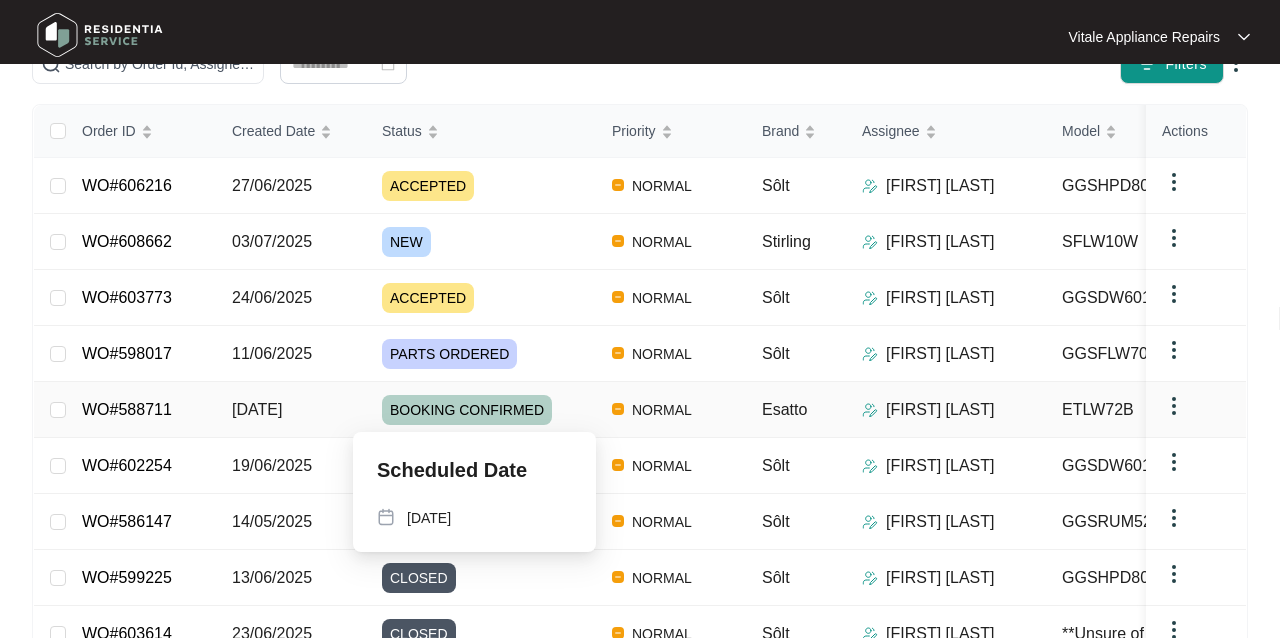 scroll, scrollTop: 223, scrollLeft: 0, axis: vertical 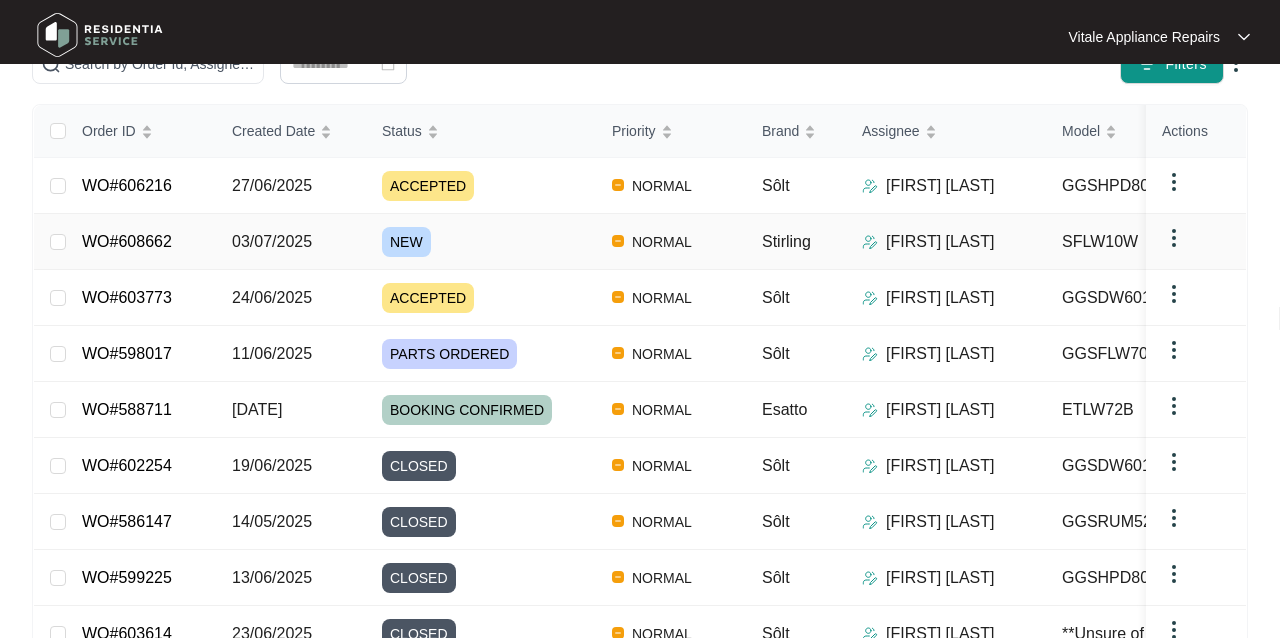 click on "03/07/2025" at bounding box center [58, 242] 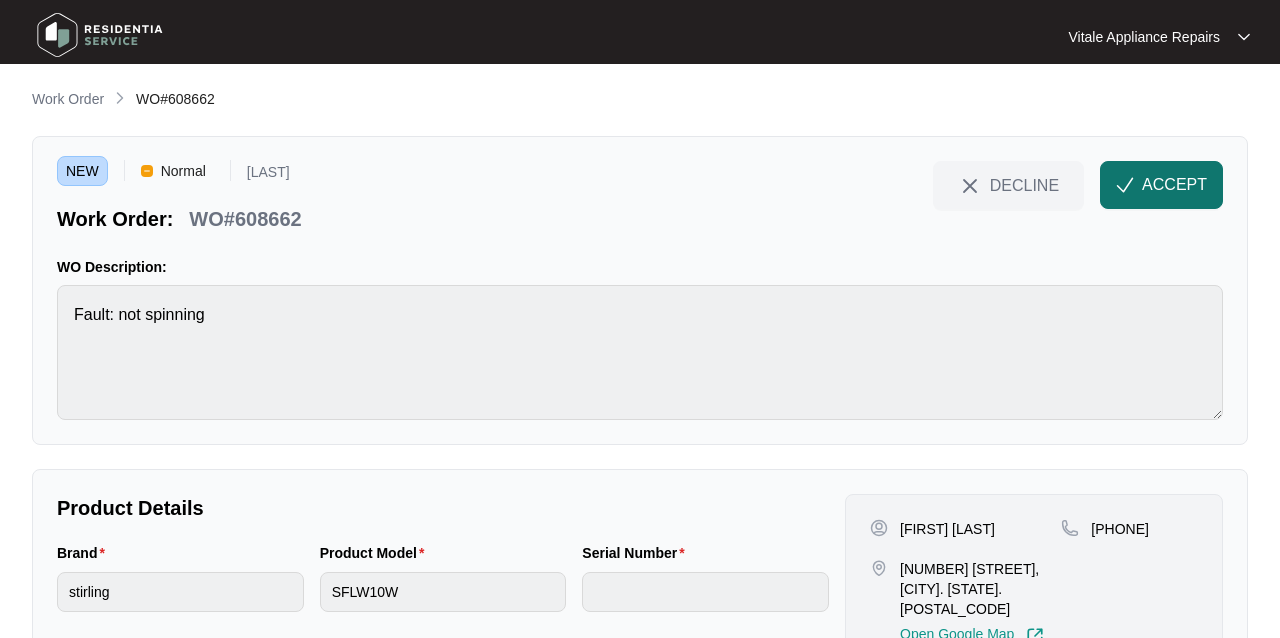 click on "ACCEPT" at bounding box center [1174, 185] 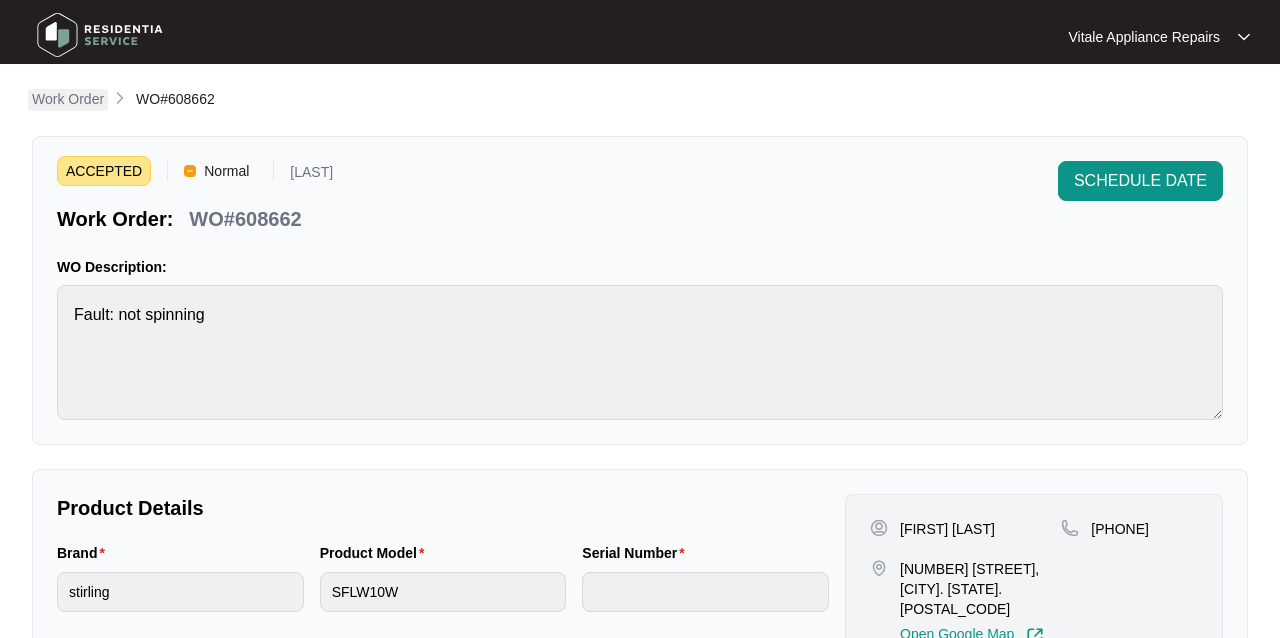 click on "Work Order" at bounding box center [68, 99] 